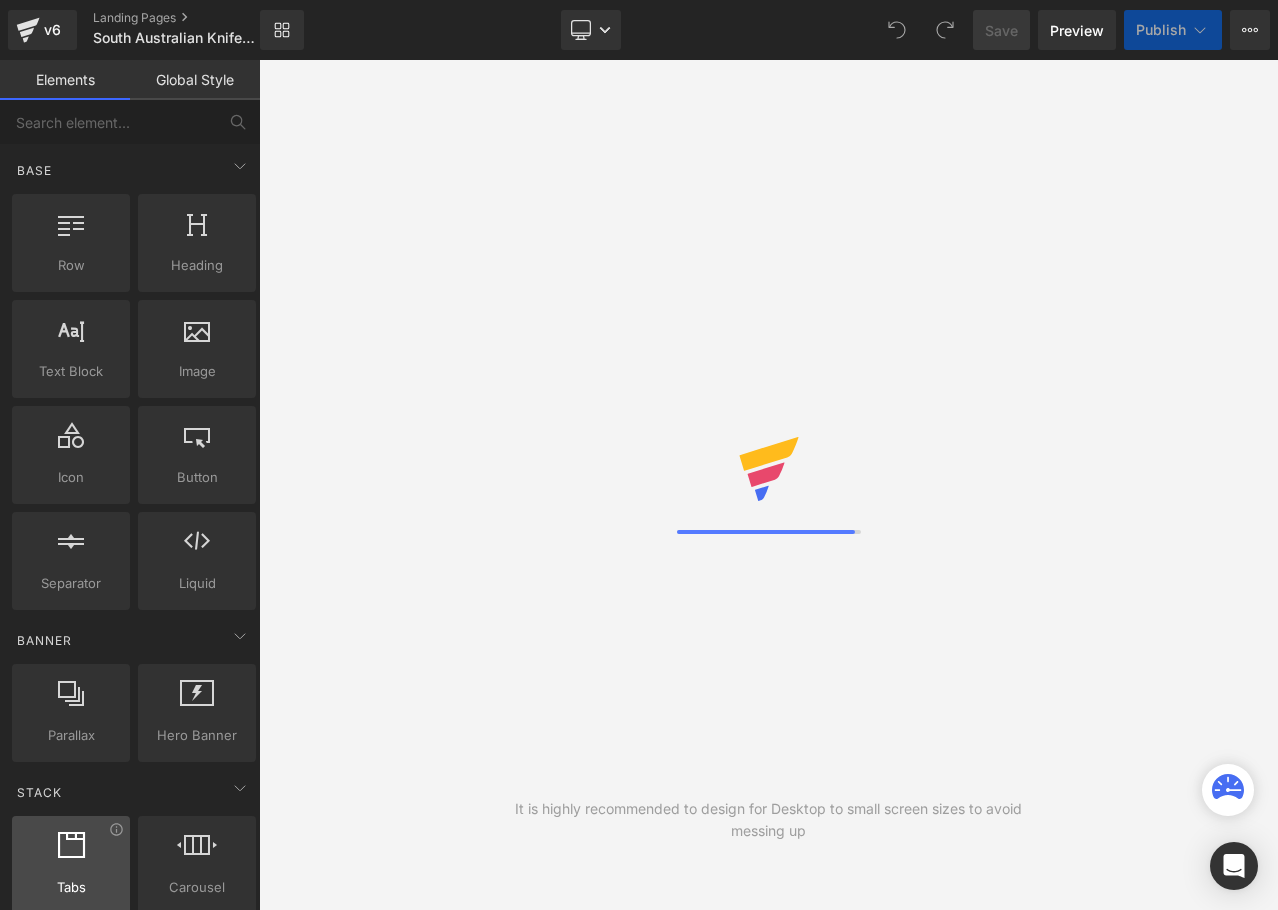 scroll, scrollTop: 0, scrollLeft: 0, axis: both 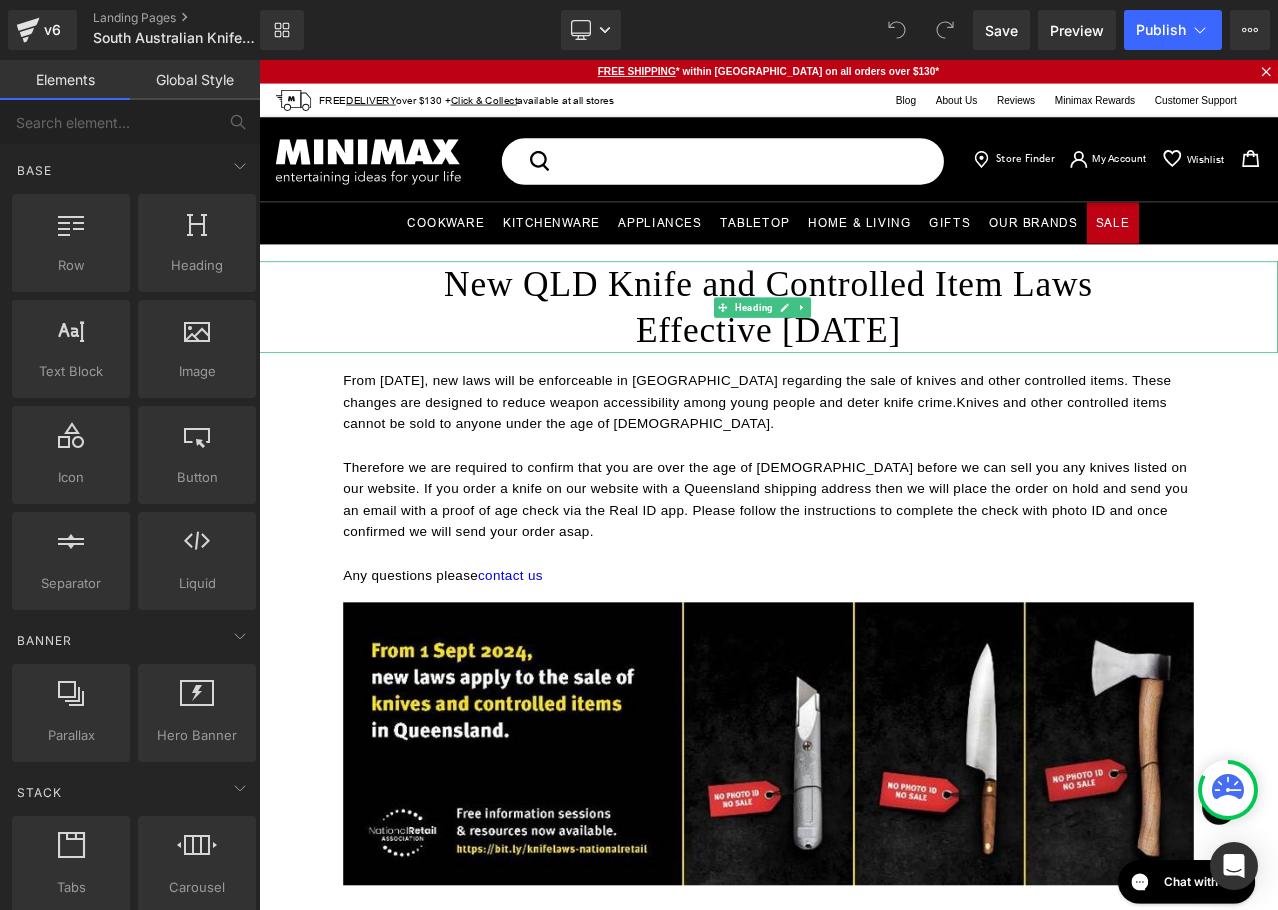 click on "New QLD Knife and Controlled Item Laws  Effective [DATE]" at bounding box center [864, 353] 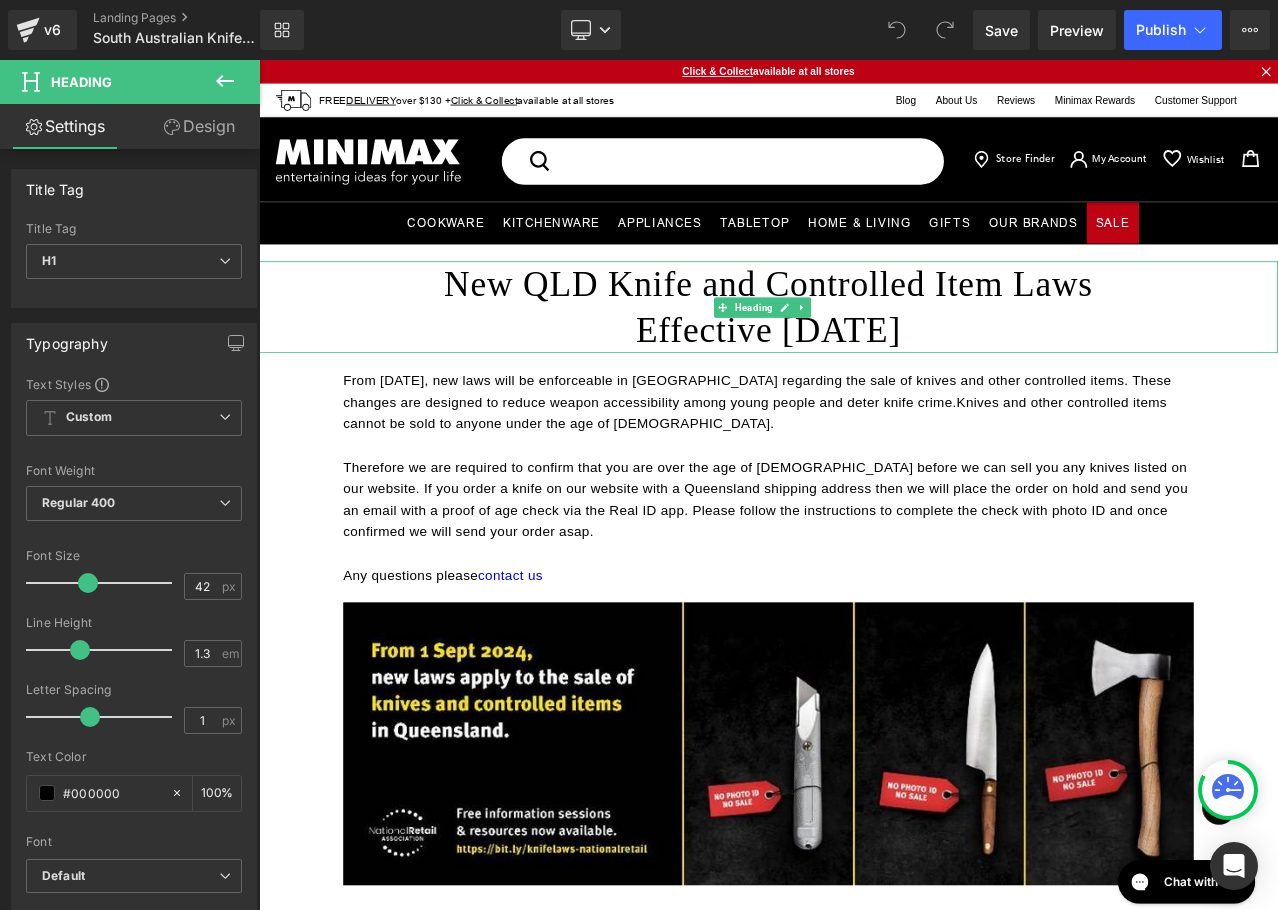 click on "New QLD Knife and Controlled Item Laws  Effective [DATE]" at bounding box center [864, 353] 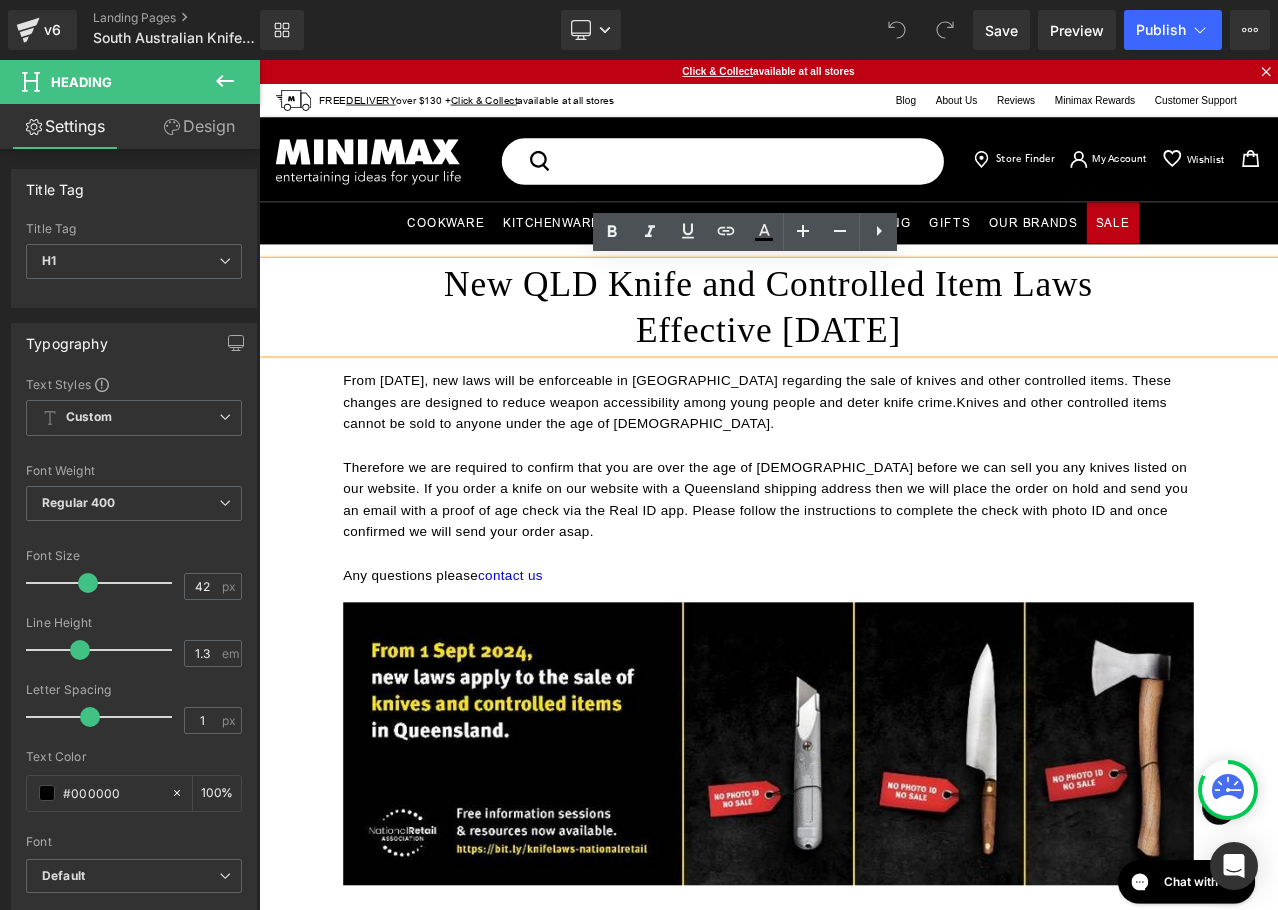 drag, startPoint x: 1119, startPoint y: 375, endPoint x: 456, endPoint y: 339, distance: 663.9767 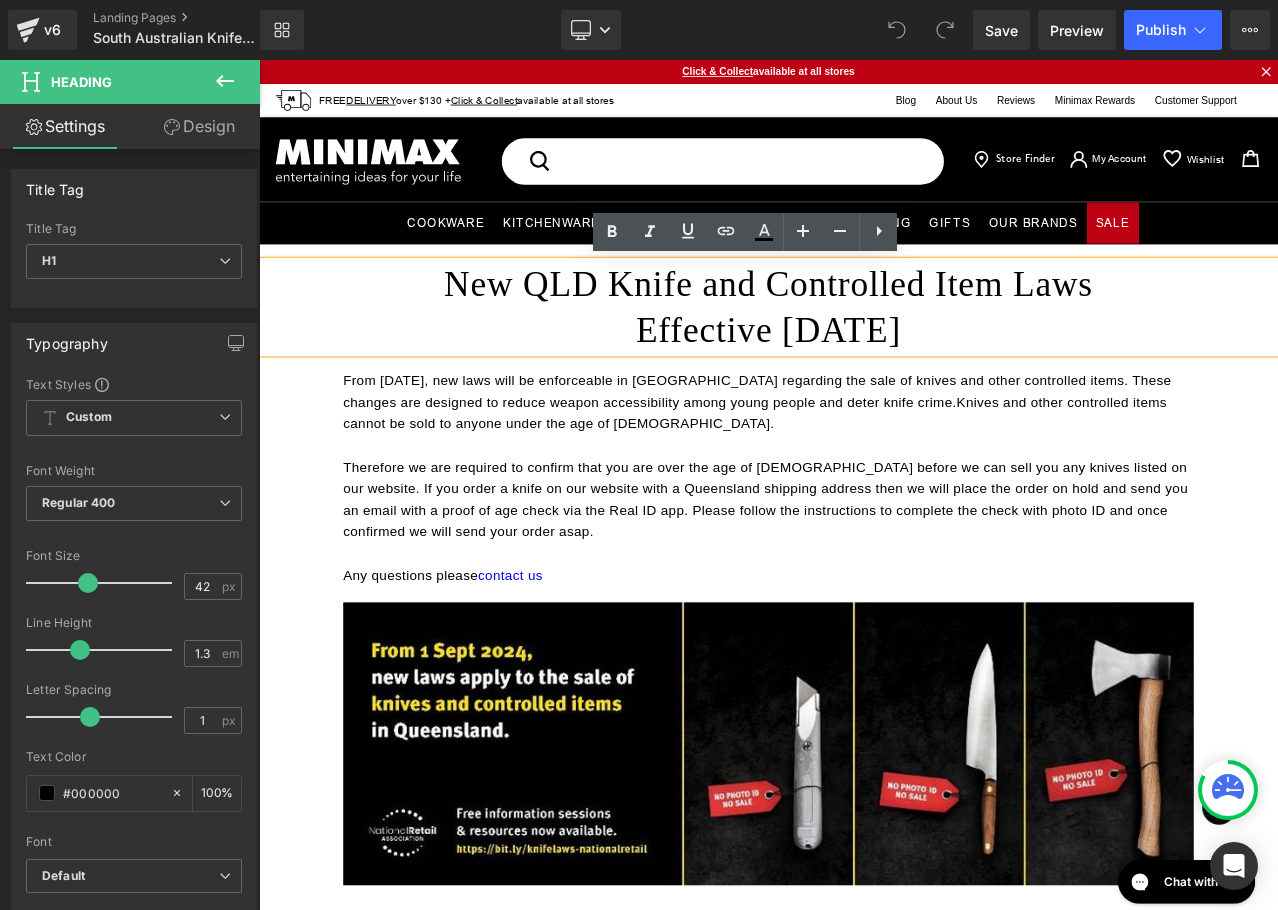 click on "New QLD Knife and Controlled Item Laws  Effective [DATE]" at bounding box center [864, 353] 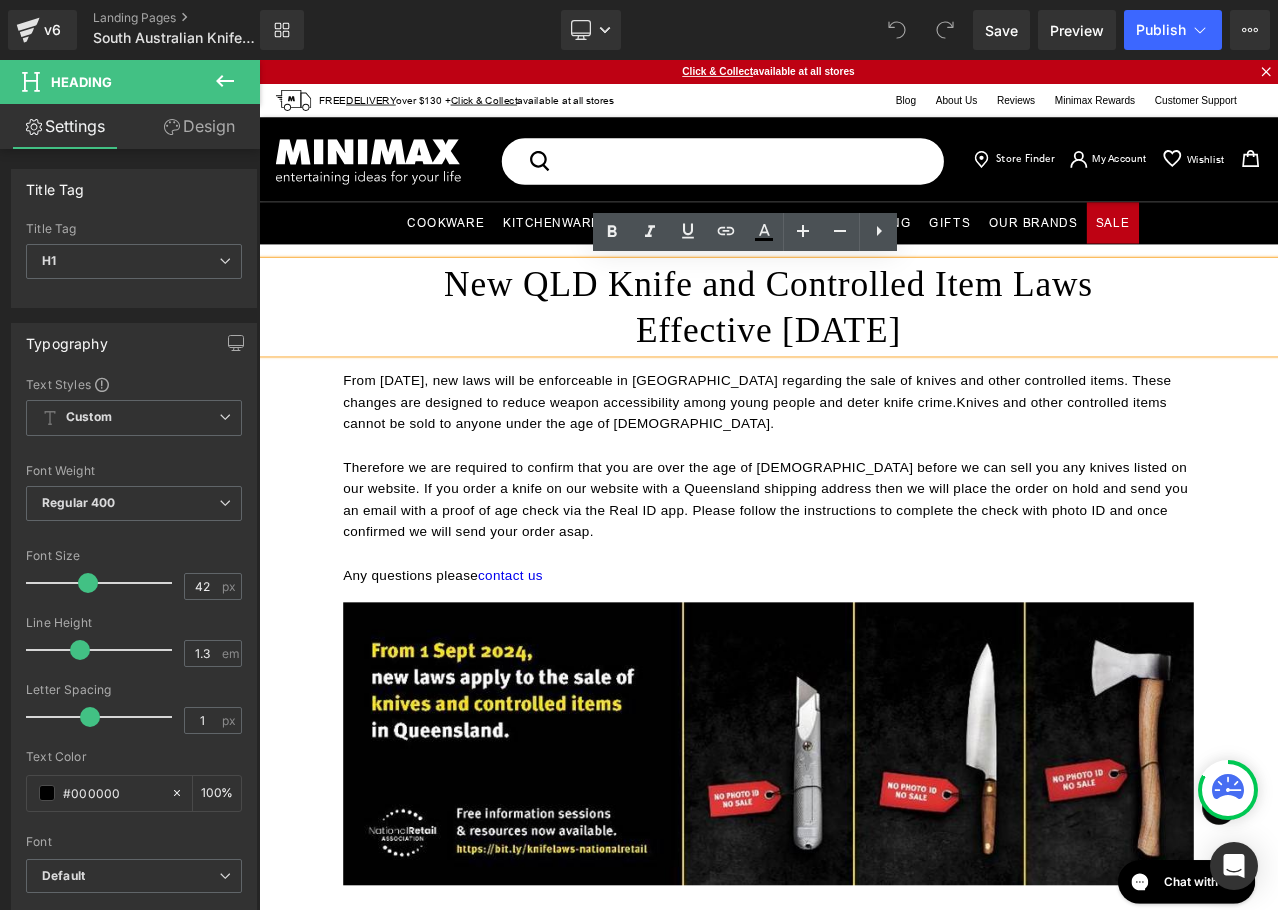paste 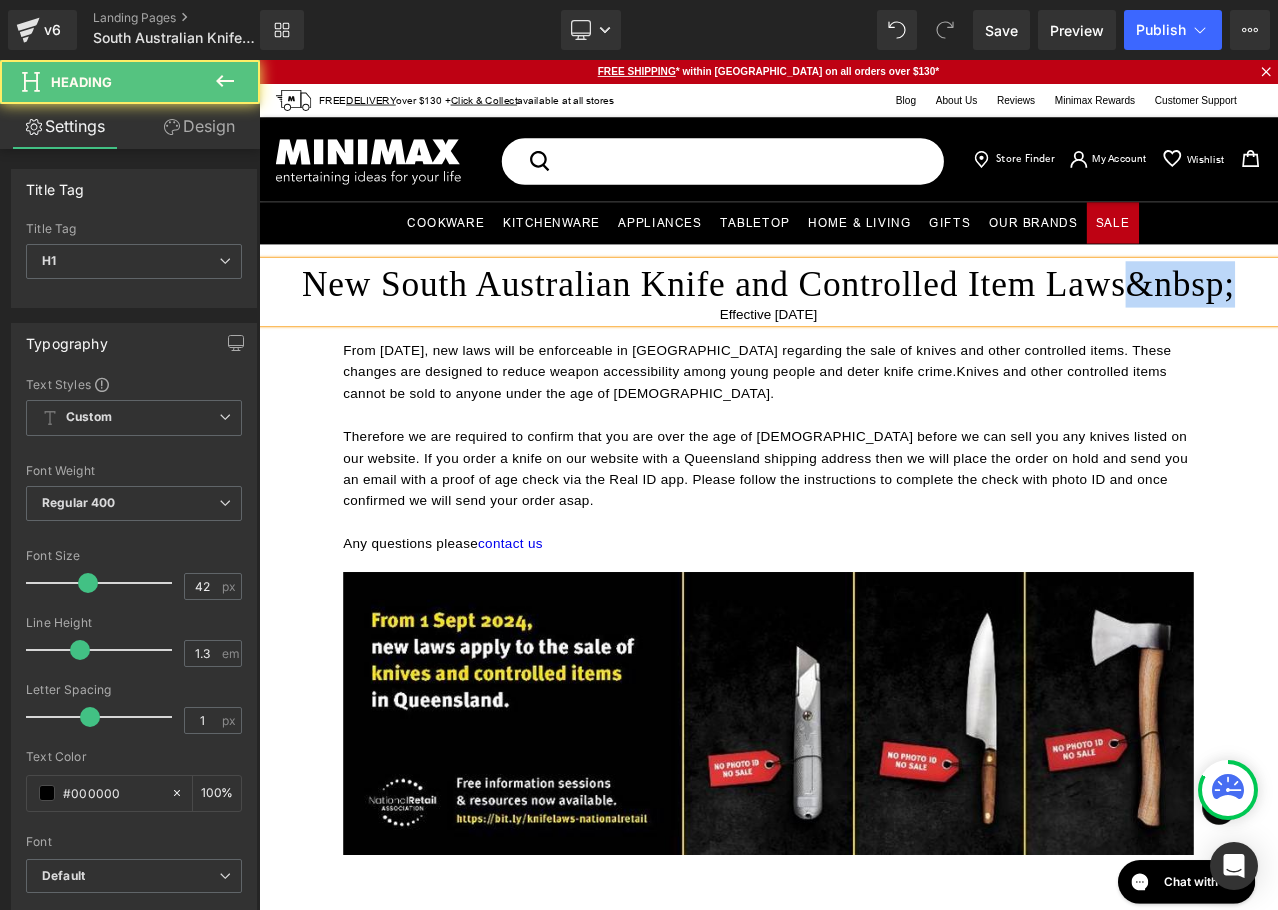 drag, startPoint x: 1408, startPoint y: 329, endPoint x: 1296, endPoint y: 327, distance: 112.01785 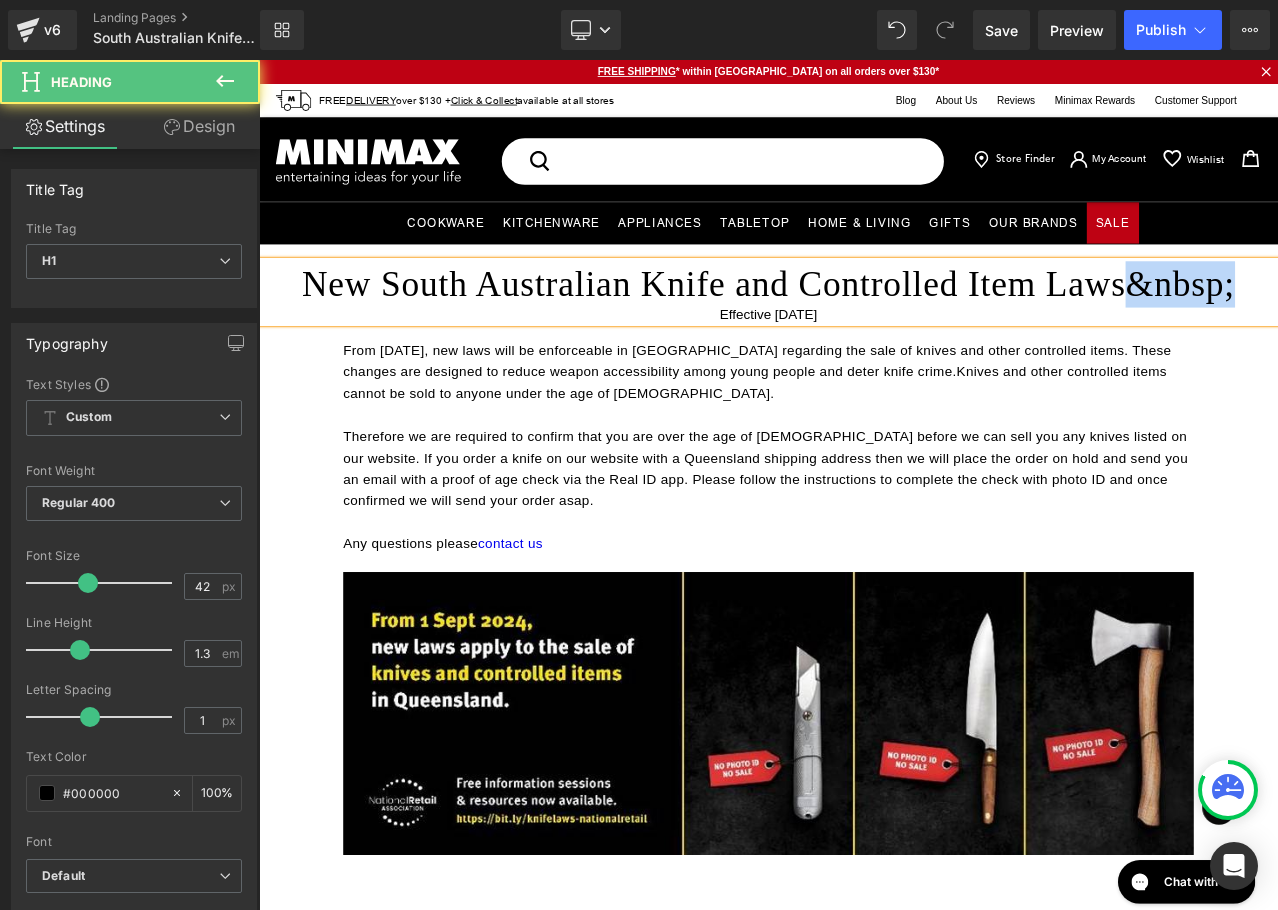 click on "New South Australian Knife and Controlled Item Laws&nbsp;" at bounding box center [864, 326] 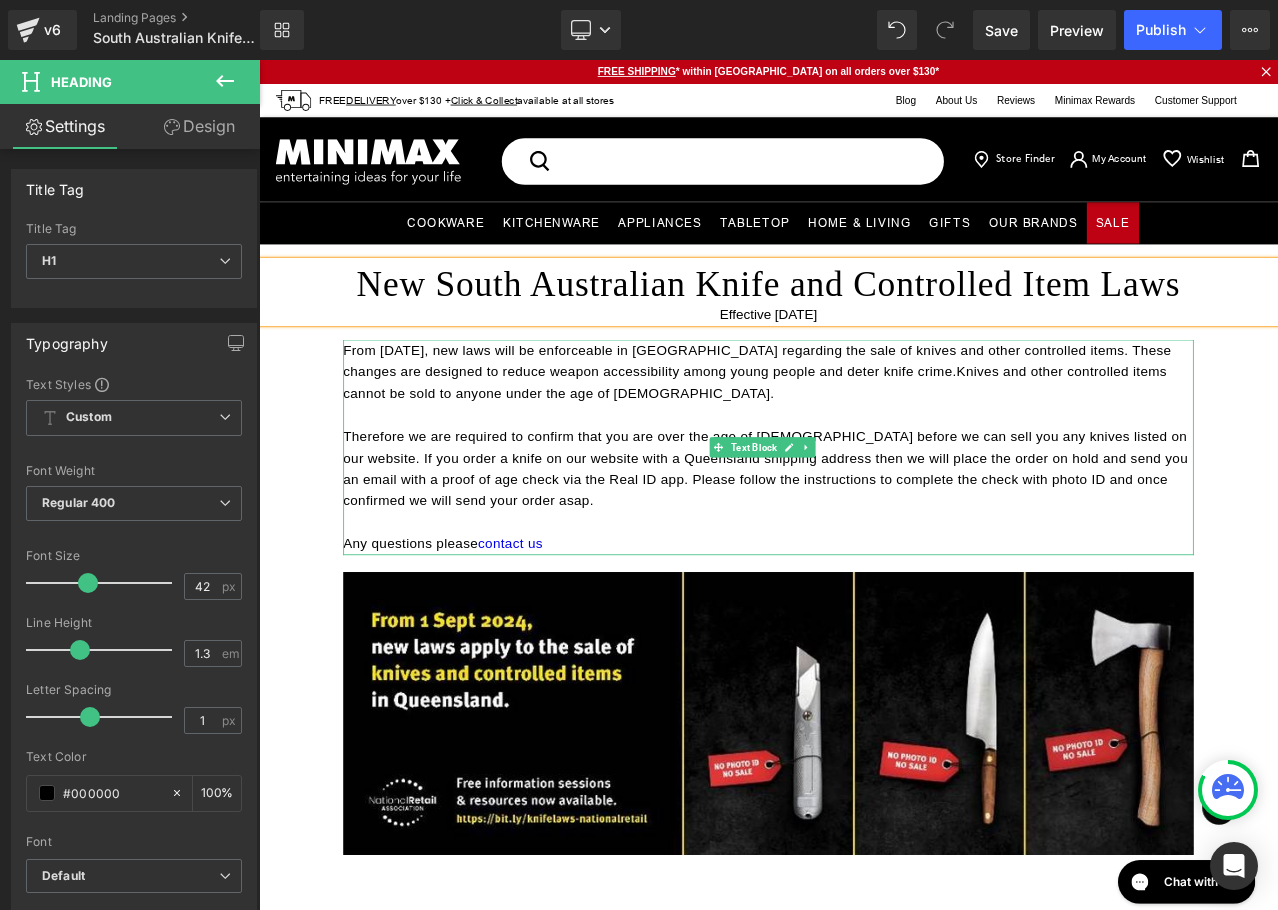 click on "From [DATE], new laws will be enforceable in [GEOGRAPHIC_DATA] regarding the sale of knives and other controlled items. These changes are designed to reduce weapon accessibility among young people and deter knife crime.  Knives and other controlled items cannot be sold to anyone under the age of [DEMOGRAPHIC_DATA]." at bounding box center (864, 430) 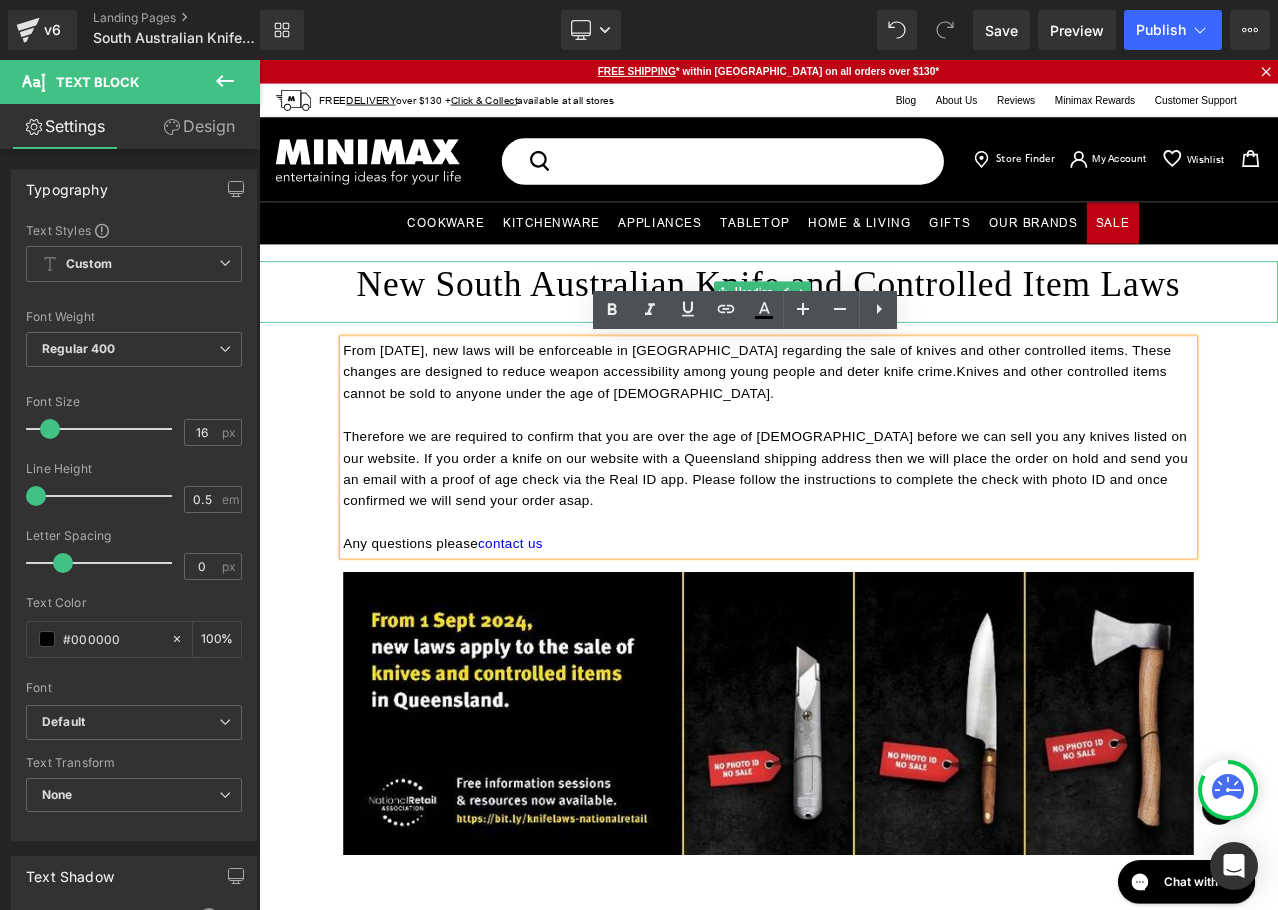 click on "New South Australian Knife and Controlled Item Laws" at bounding box center [864, 326] 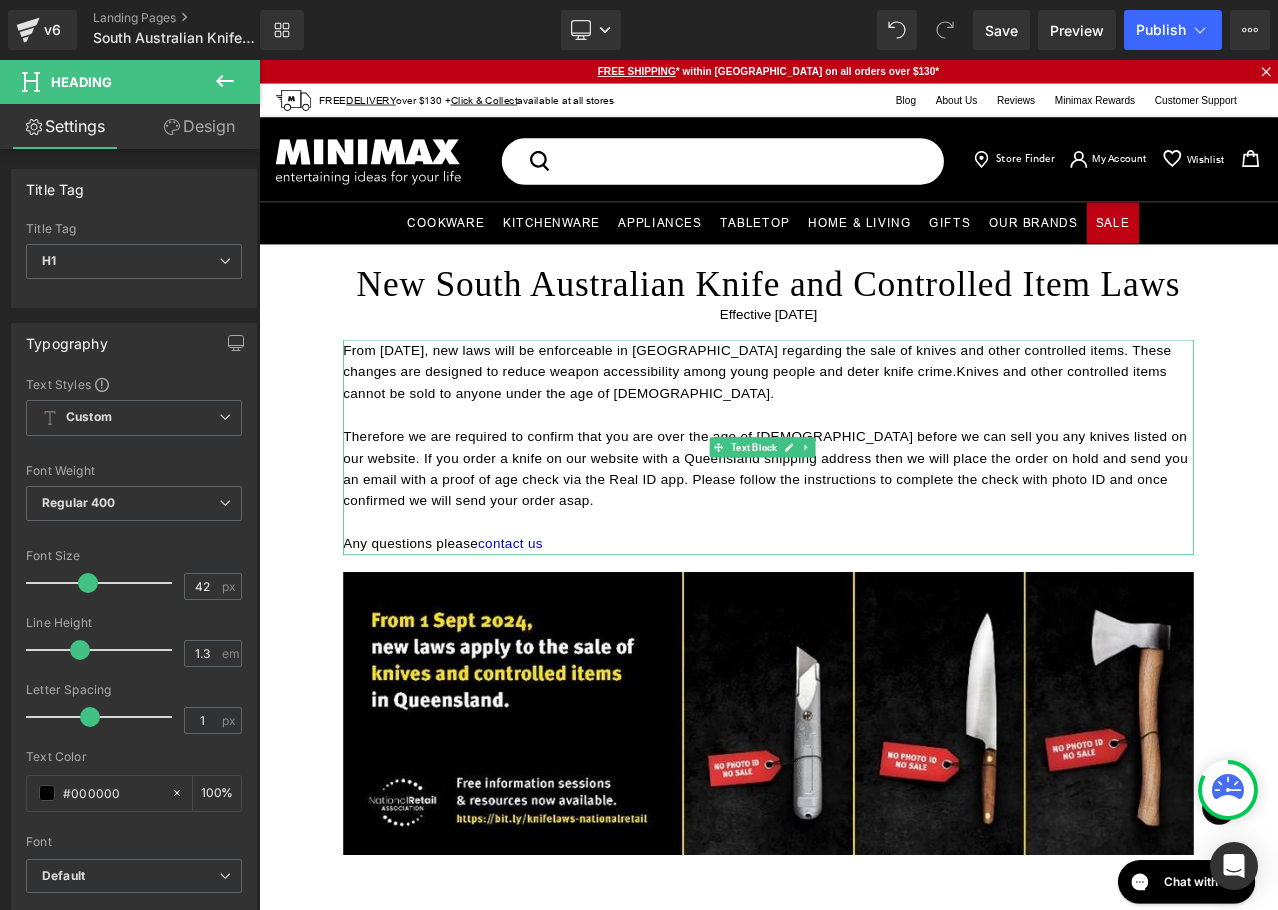 drag, startPoint x: 599, startPoint y: 575, endPoint x: 547, endPoint y: 584, distance: 52.773098 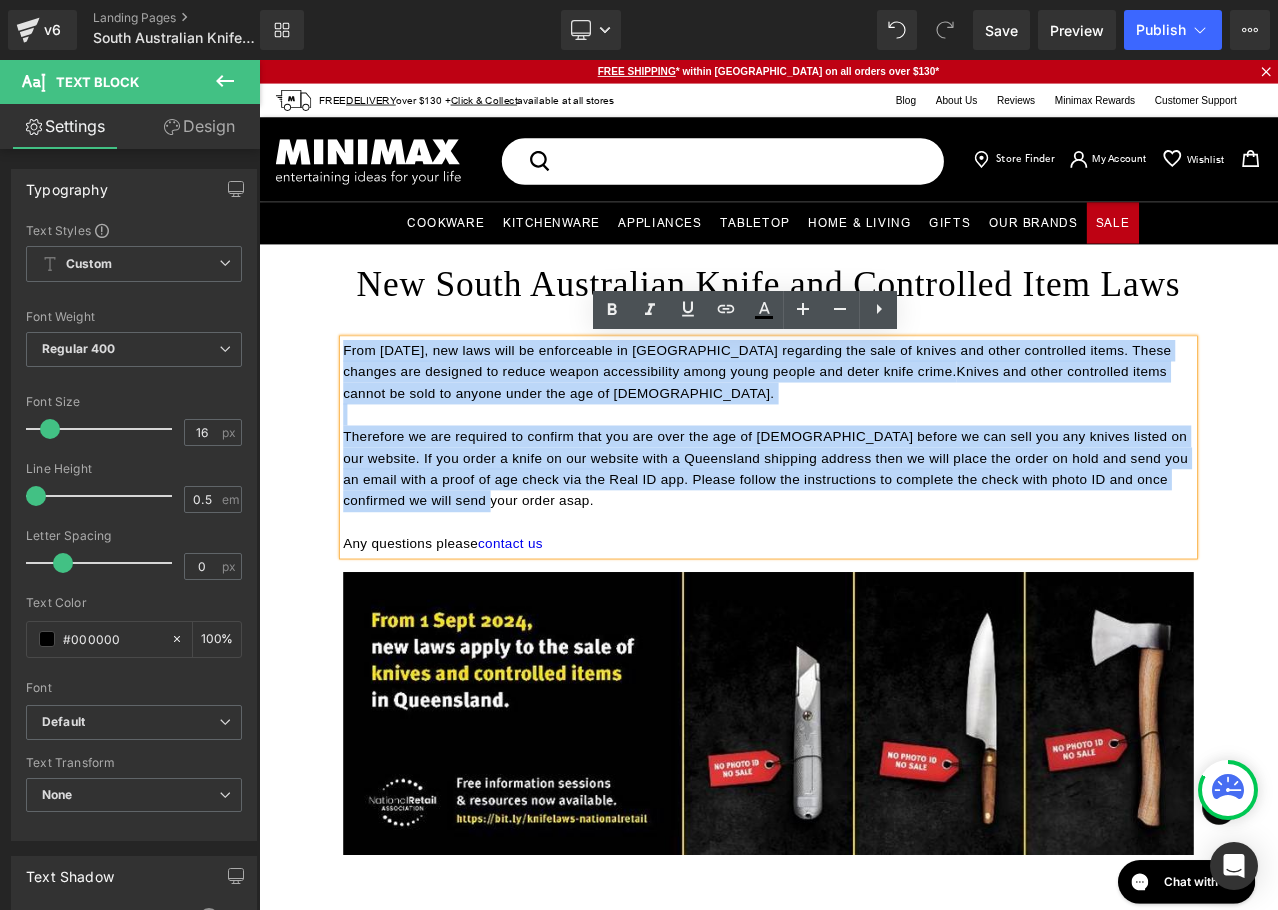 drag, startPoint x: 554, startPoint y: 584, endPoint x: 358, endPoint y: 409, distance: 262.75653 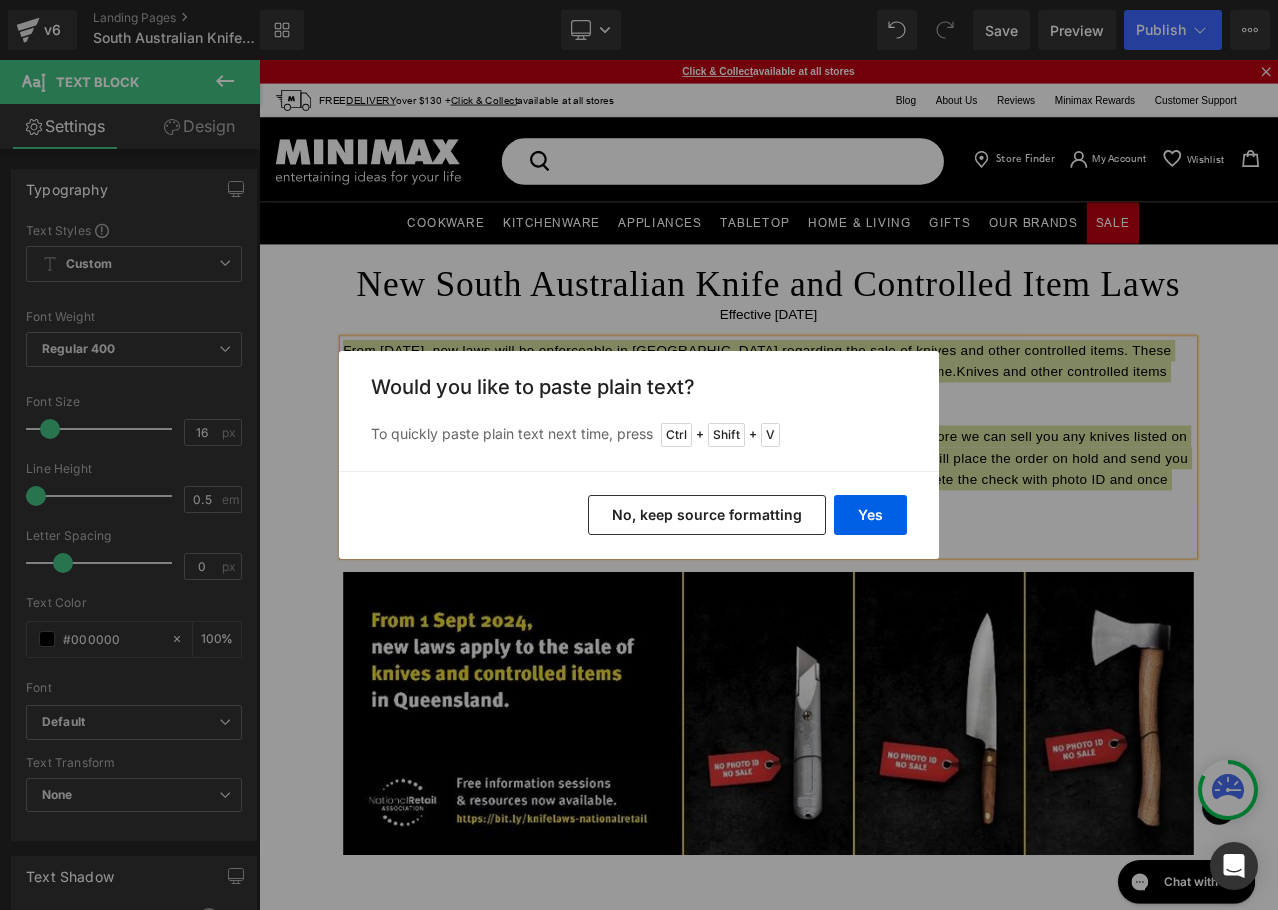 click on "No, keep source formatting" at bounding box center [707, 515] 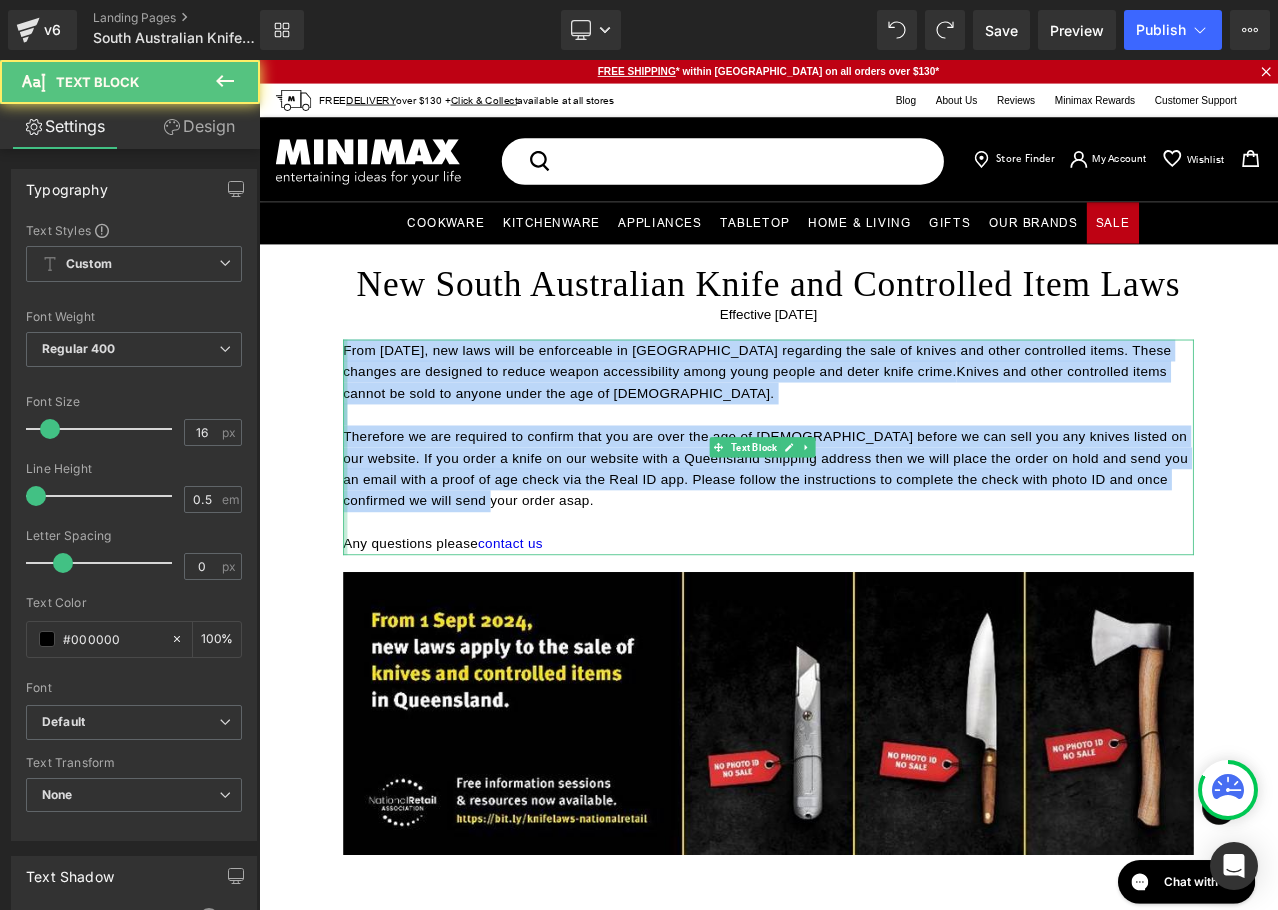 drag, startPoint x: 578, startPoint y: 578, endPoint x: 363, endPoint y: 411, distance: 272.23886 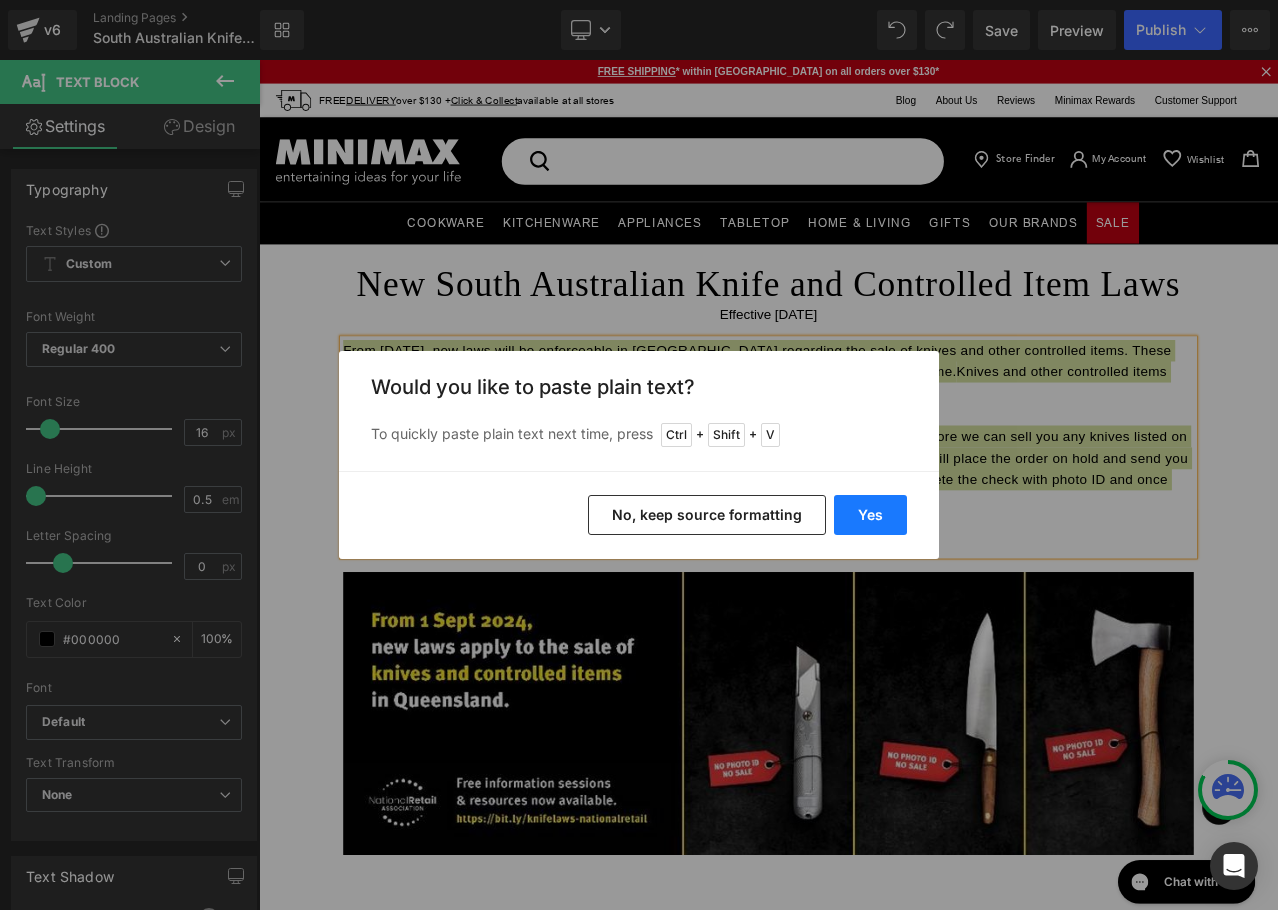 click on "Yes" at bounding box center [870, 515] 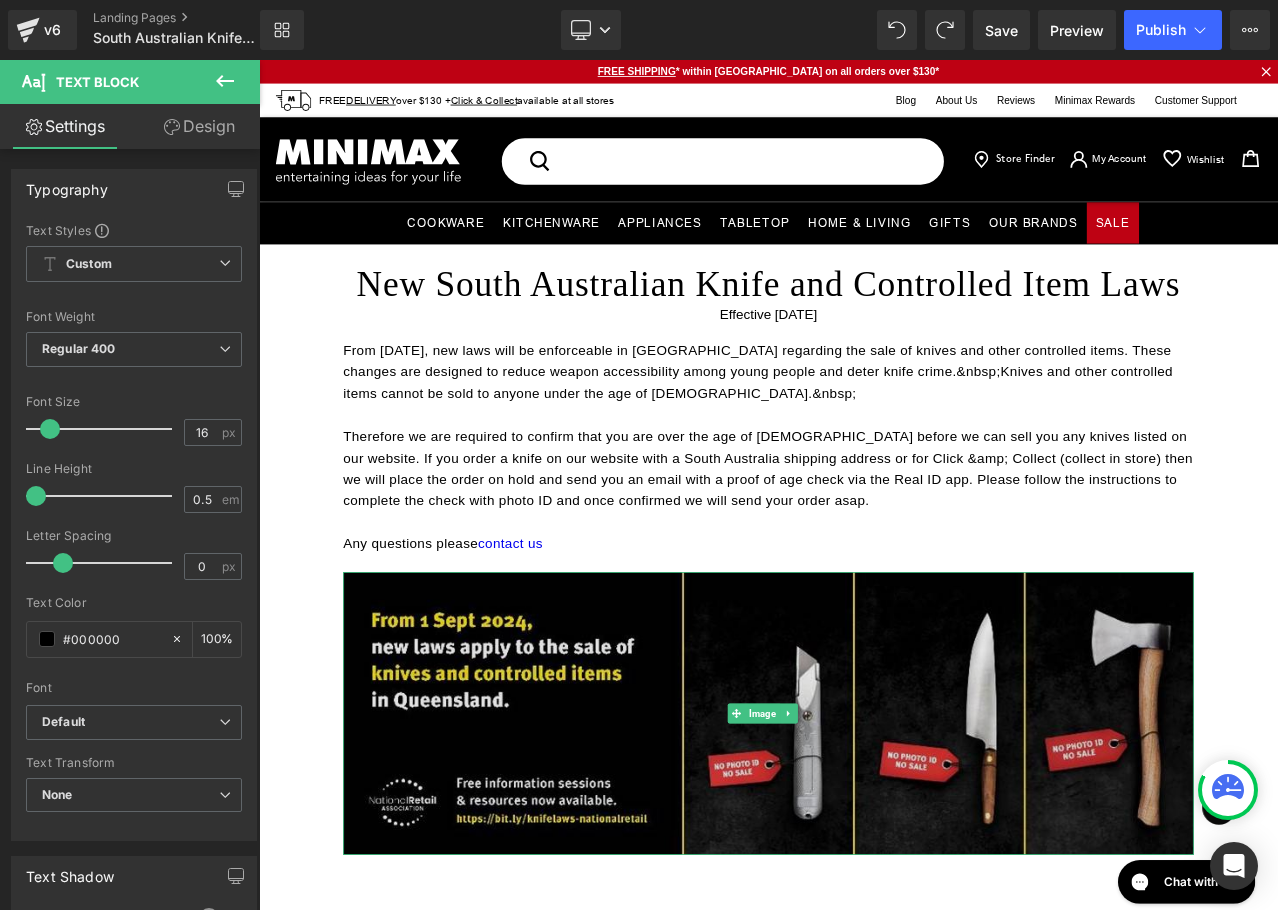 click at bounding box center (864, 836) 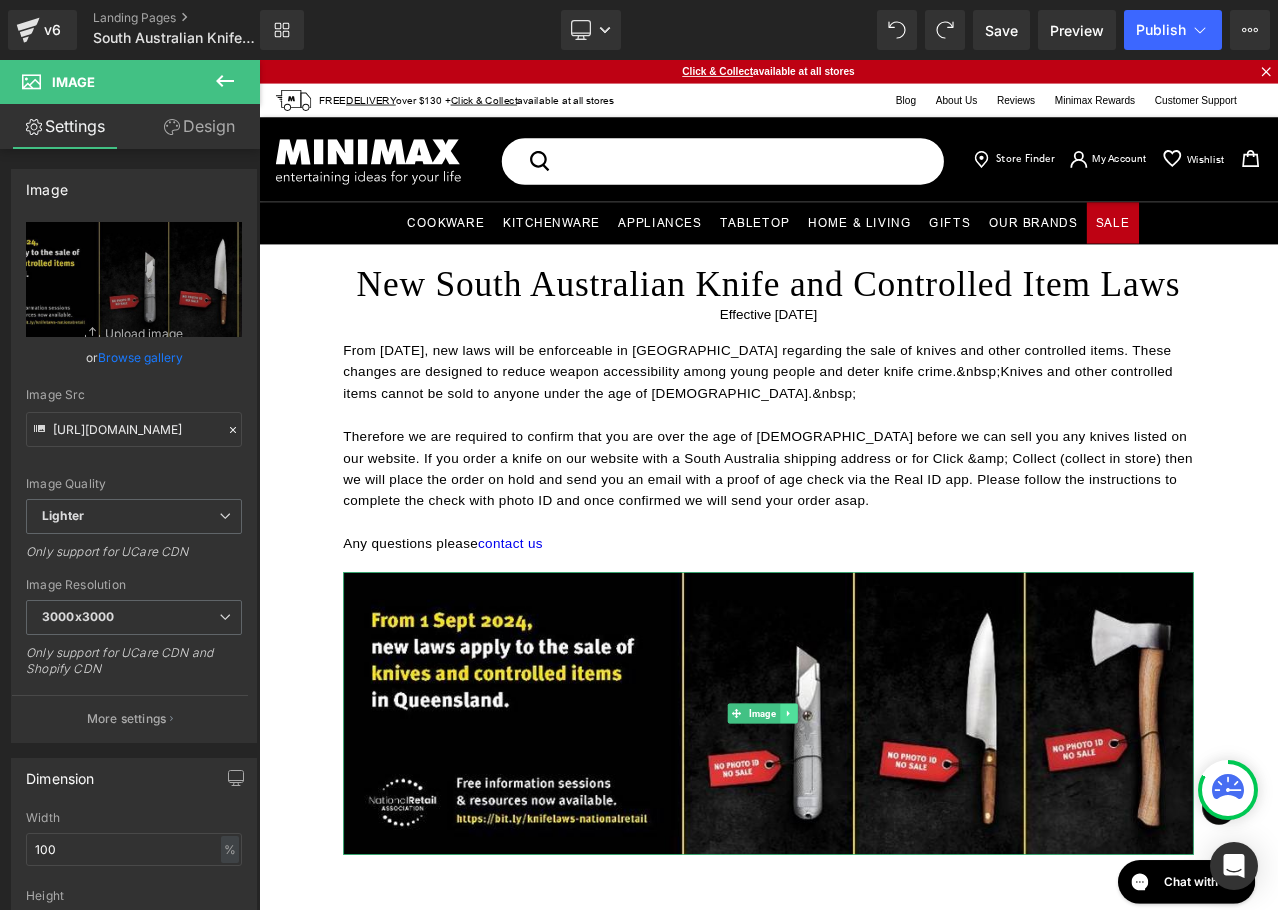 click 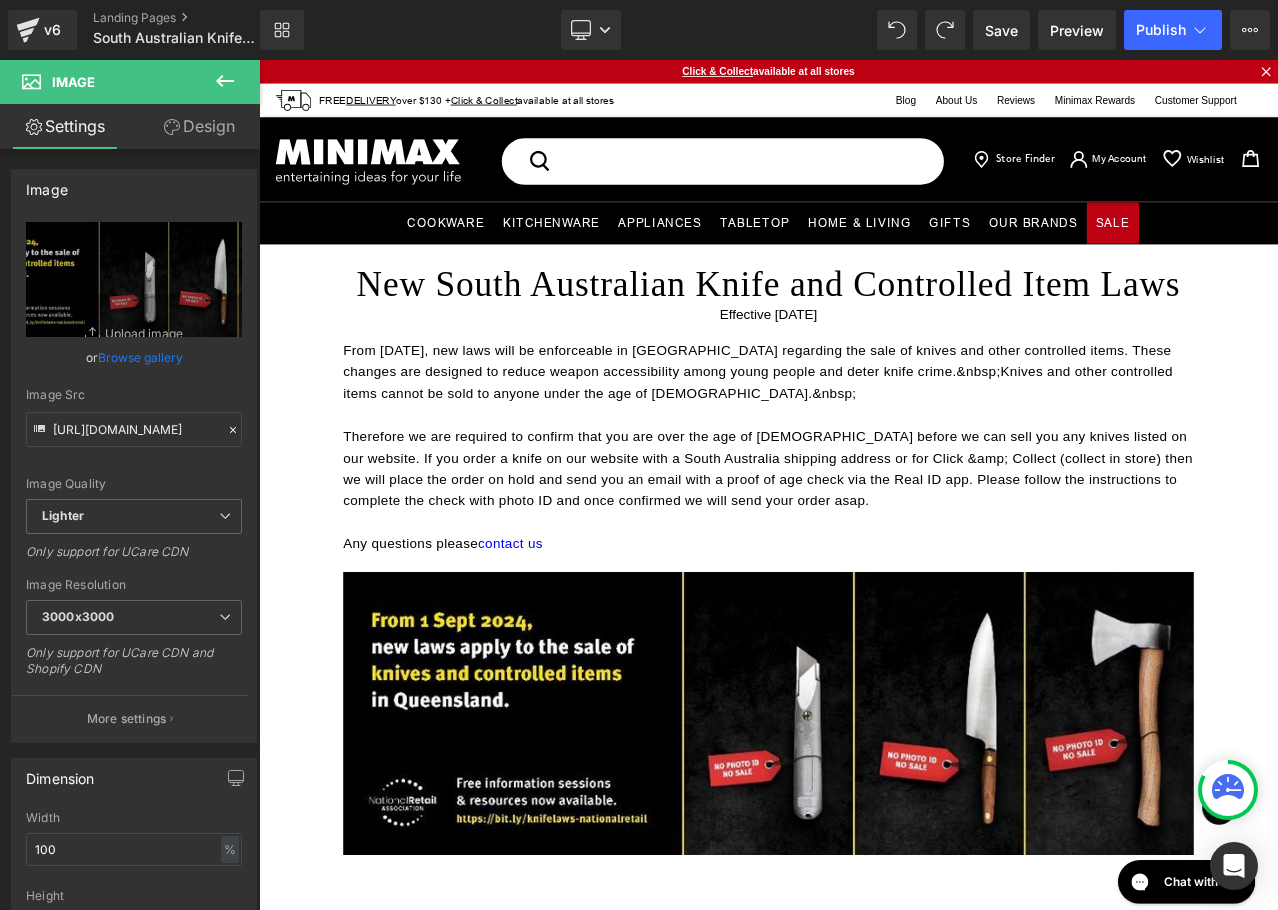 click on "New South Australian Knife and Controlled Item Laws Effective [DATE] Heading         From [DATE], new laws will be enforceable in [GEOGRAPHIC_DATA] regarding the sale of knives and other controlled items. These changes are designed to reduce weapon accessibility among young people and deter knife crime.&nbsp;Knives and other controlled items cannot be sold to anyone under the age of [DEMOGRAPHIC_DATA].&nbsp; Therefore we are required to confirm that you are over the age of [DEMOGRAPHIC_DATA] before we can sell you any knives listed on our website. If you order a knife on our website with a South Australia shipping address or for Click &amp; Collect (collect in store) then we will place the order on hold and send you an email with a proof of age check via the Real ID app. Please follow the instructions to complete the check with photo ID and once confirmed we will send your order asap. Any questions please  contact us Text Block         Image
Select your layout" at bounding box center [864, 773] 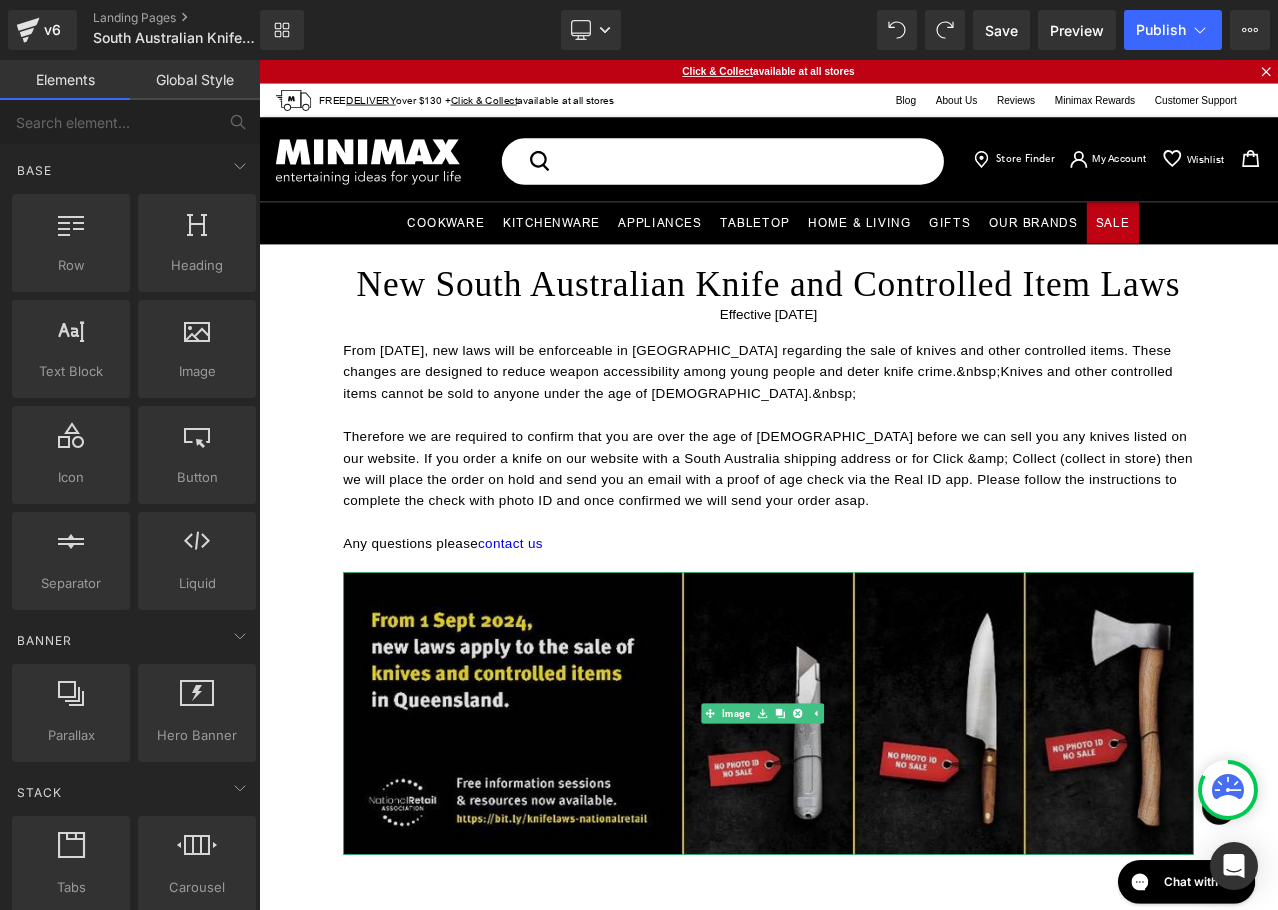 click at bounding box center [864, 836] 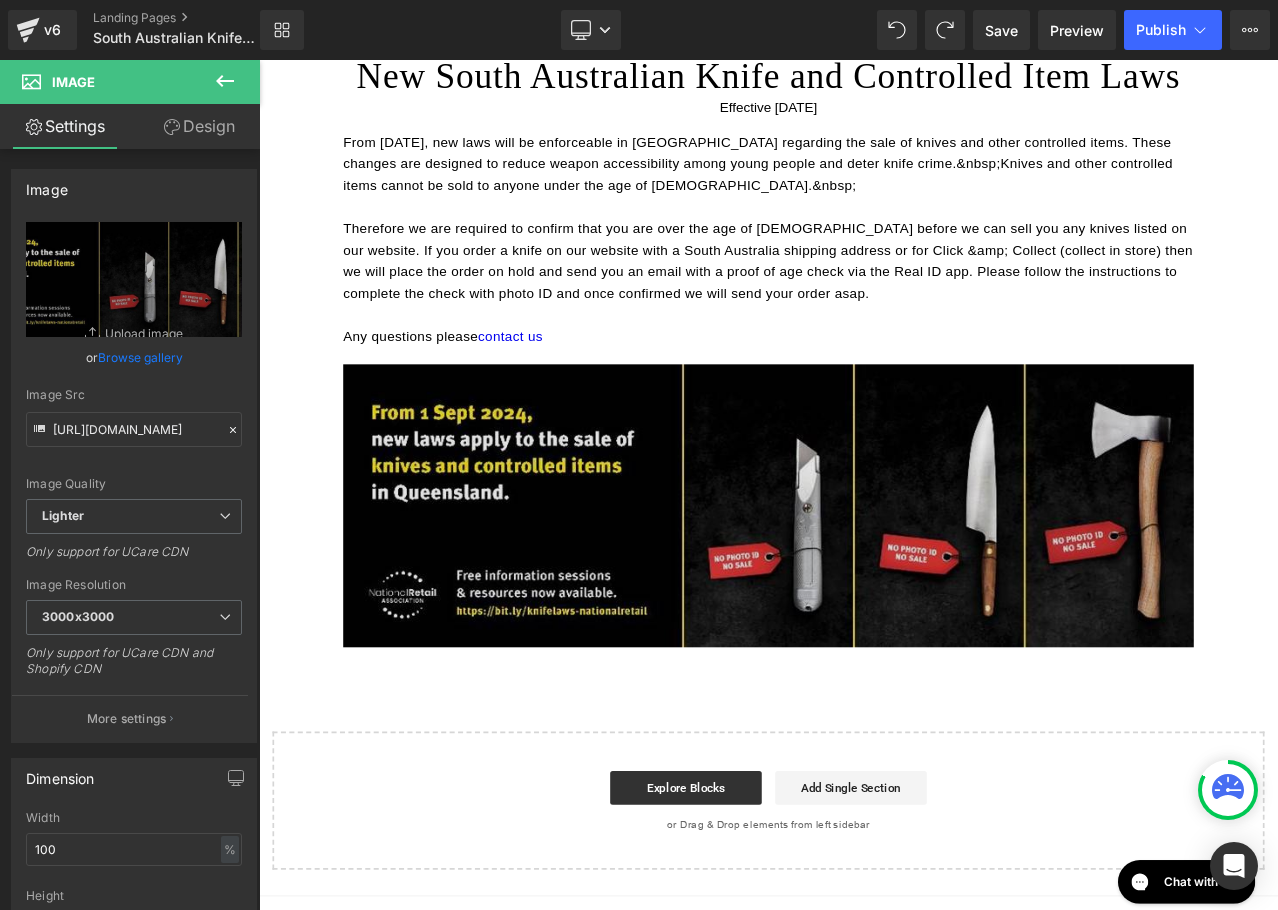 scroll, scrollTop: 158, scrollLeft: 0, axis: vertical 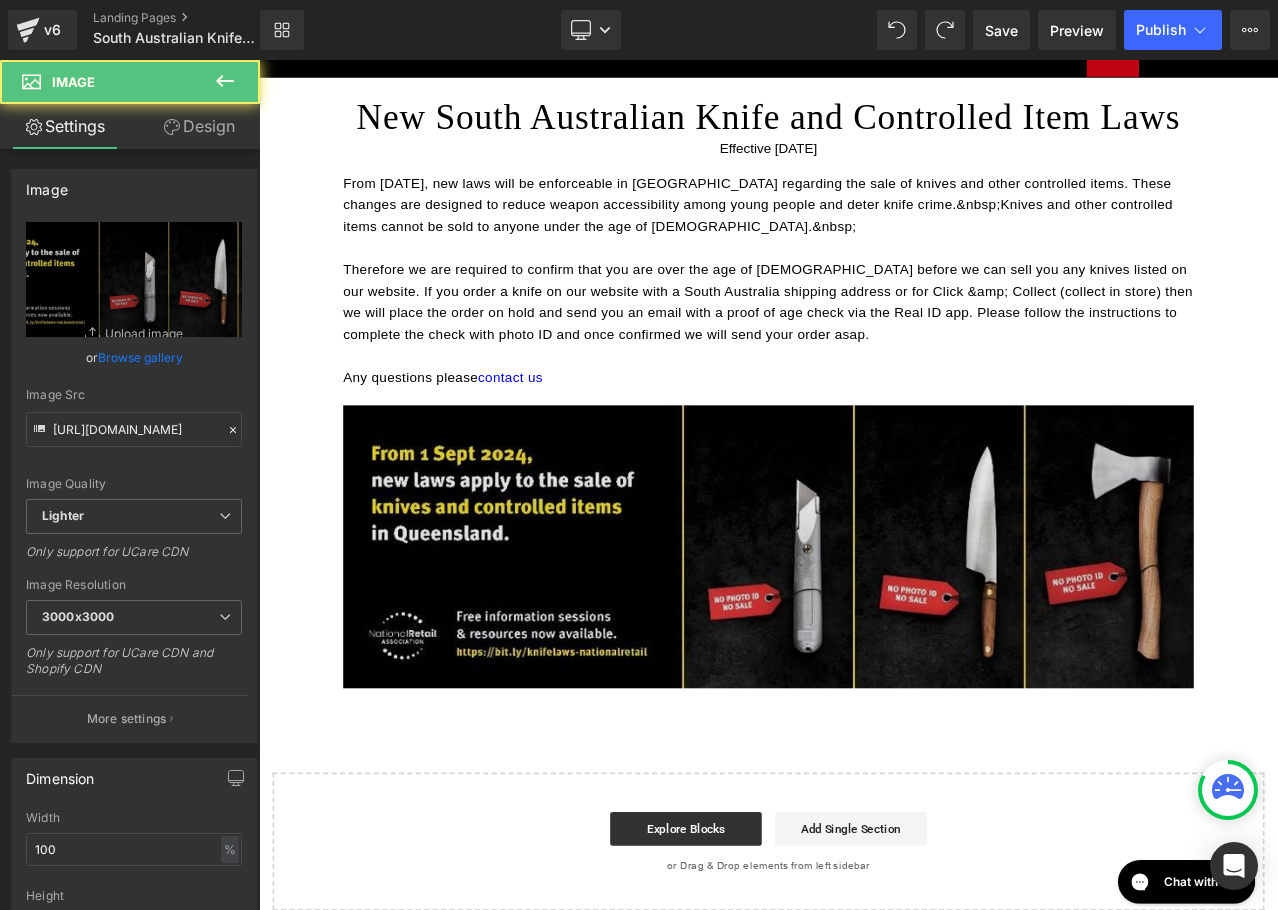 click at bounding box center [864, 638] 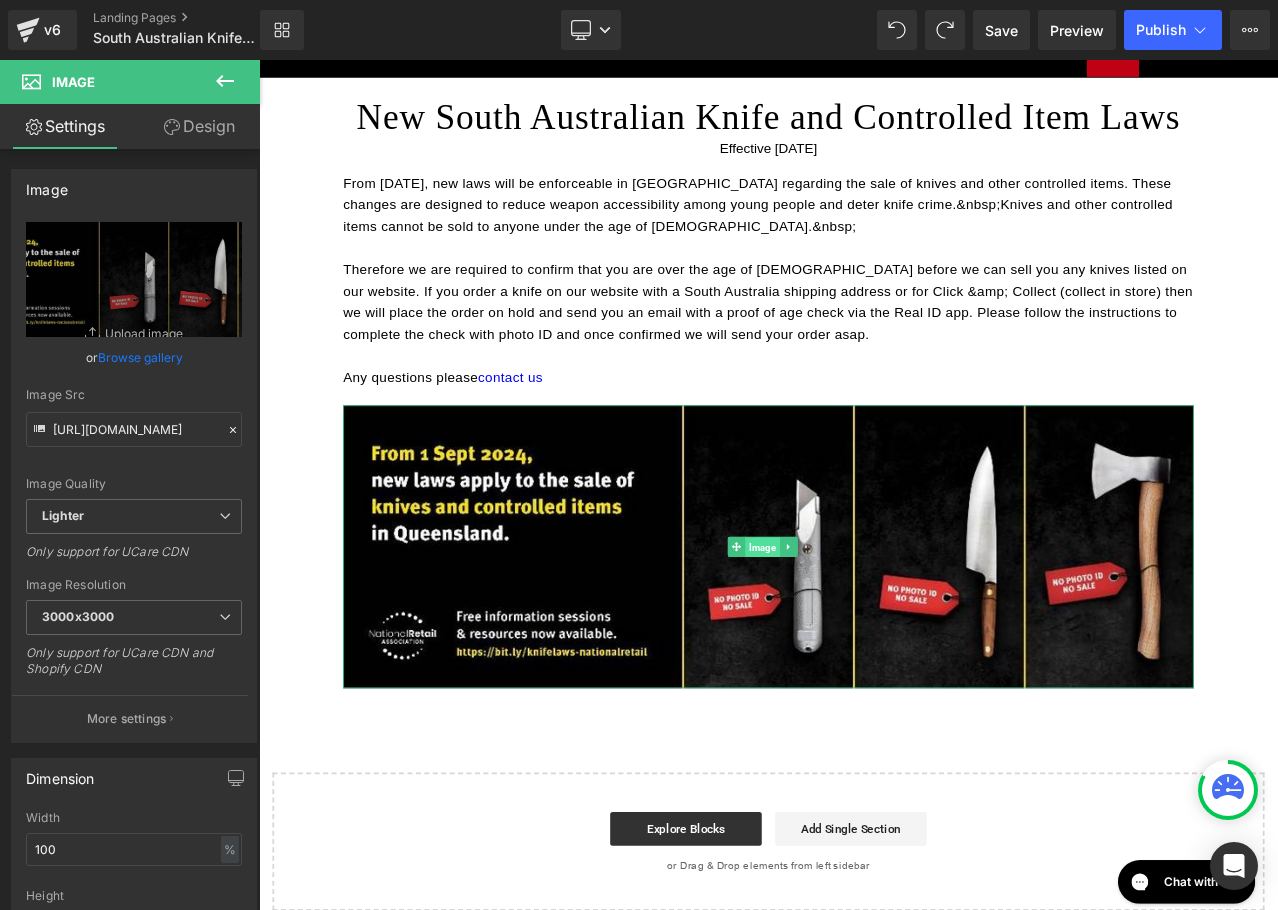 click on "Image" at bounding box center (846, 638) 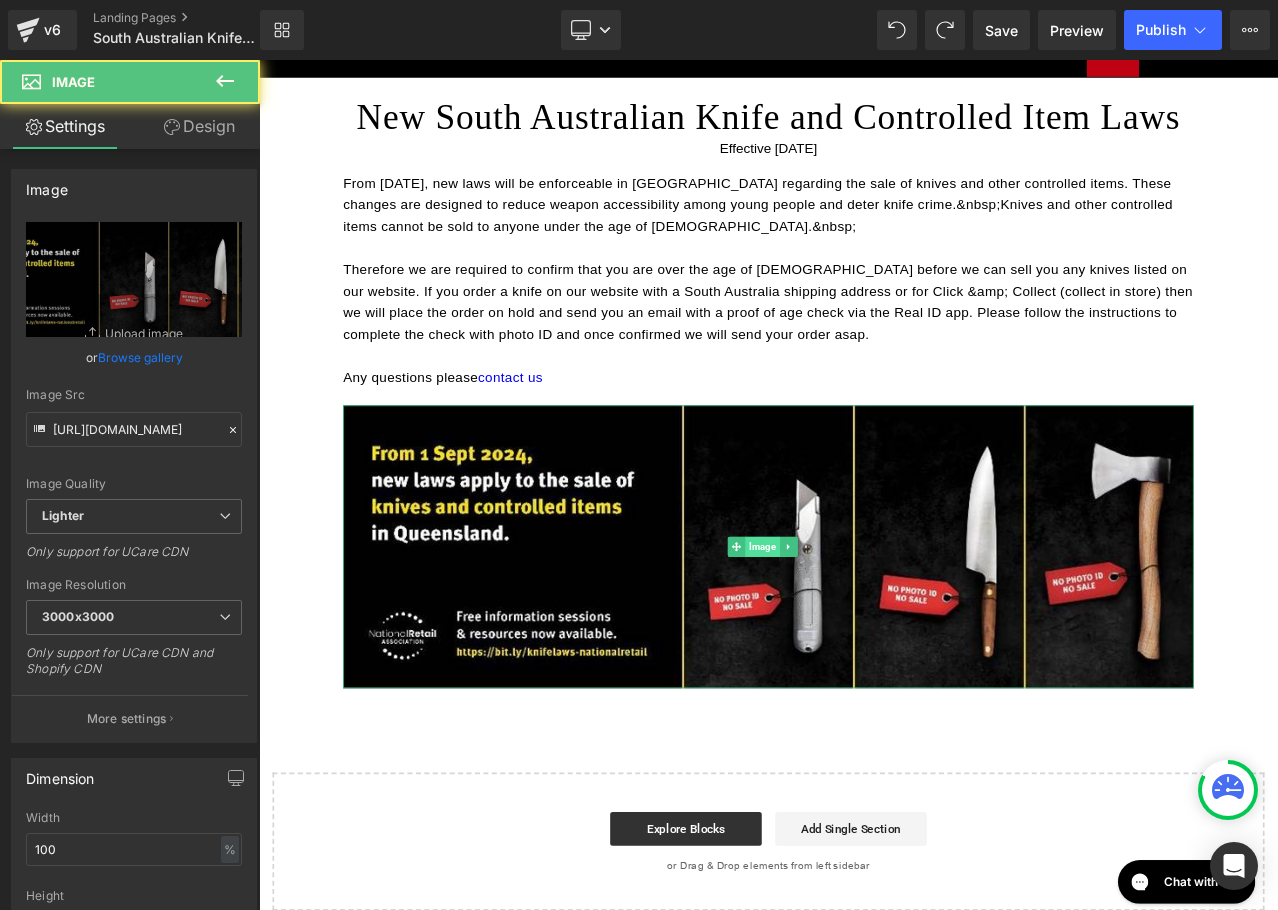 click on "Image" at bounding box center [856, 638] 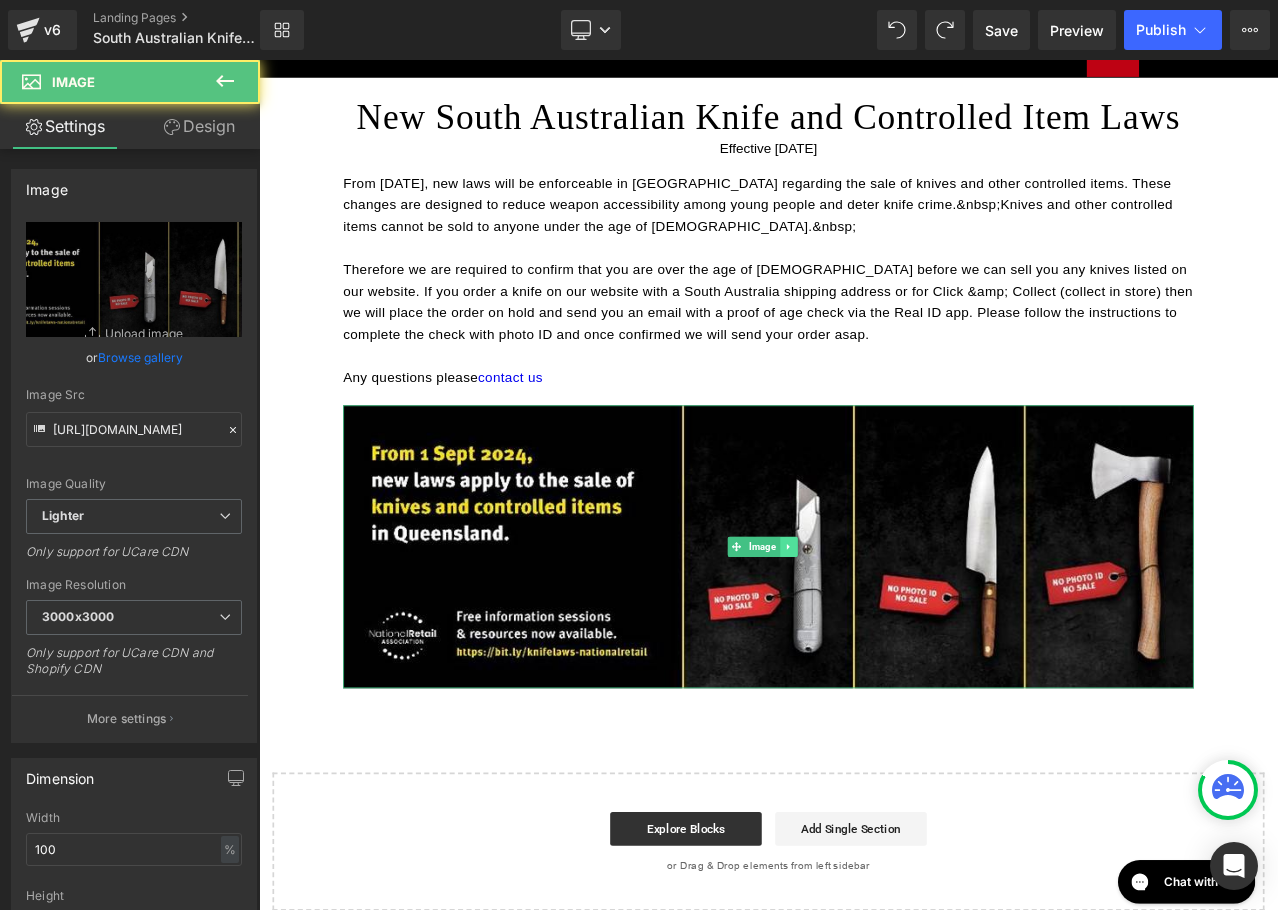 click 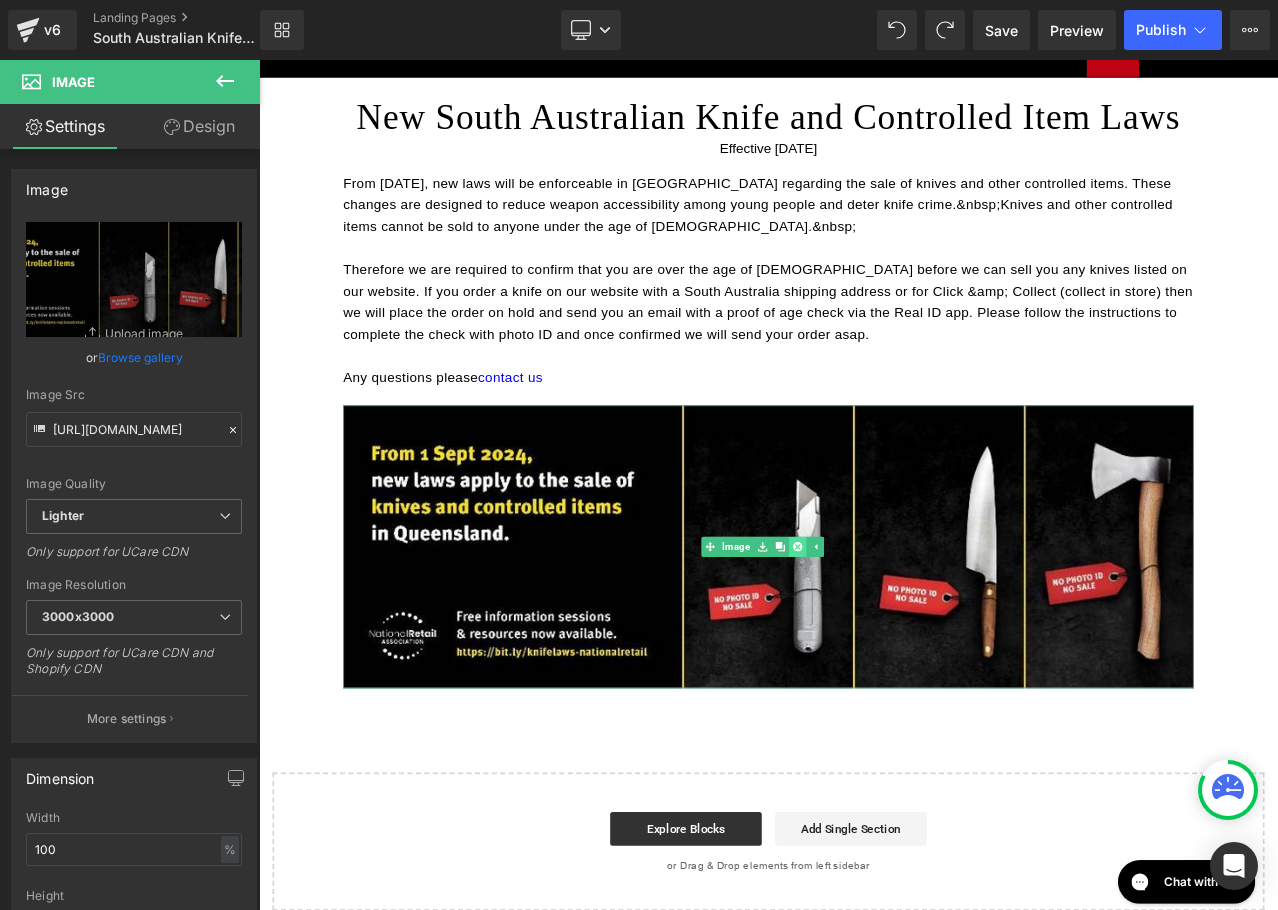 click 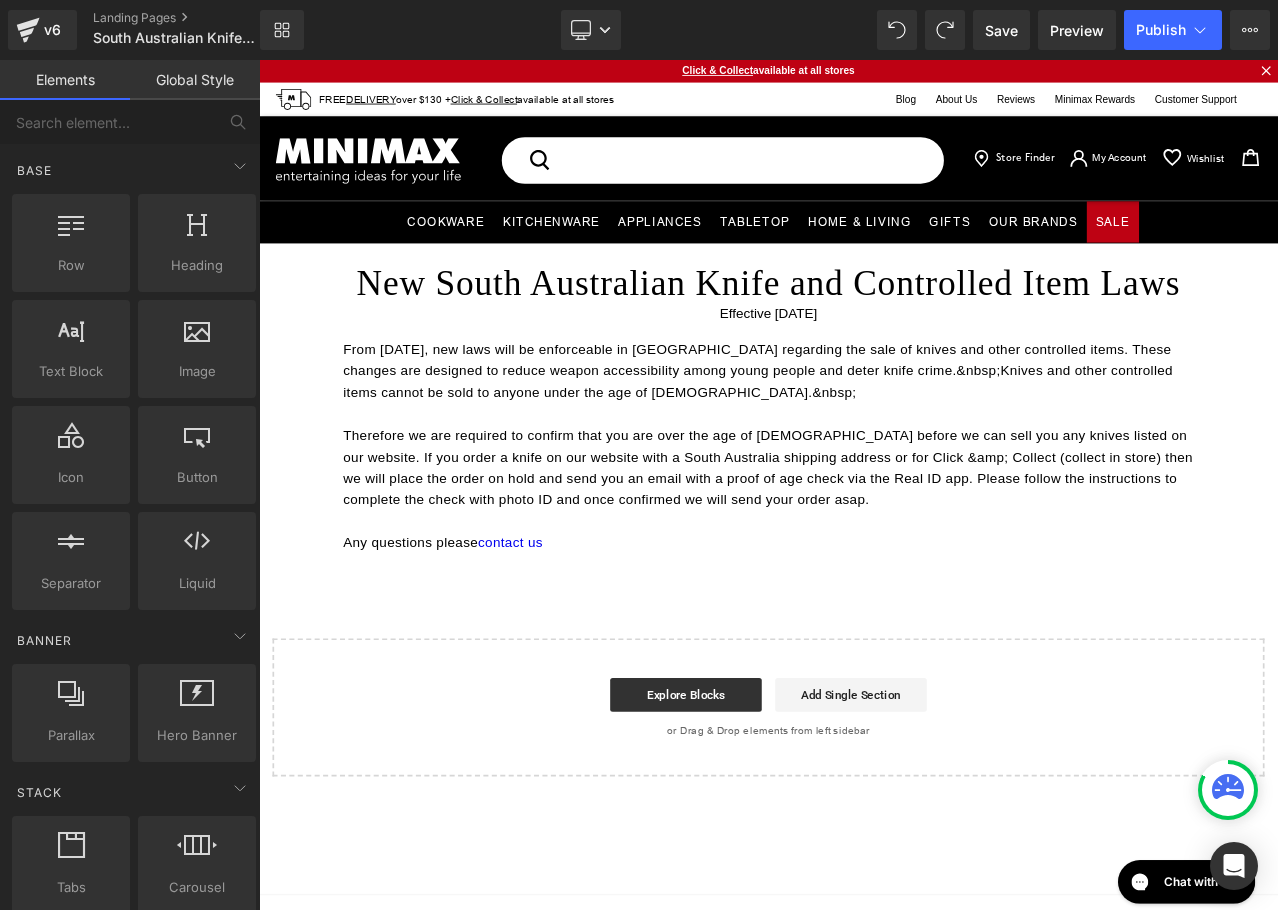 scroll, scrollTop: 0, scrollLeft: 0, axis: both 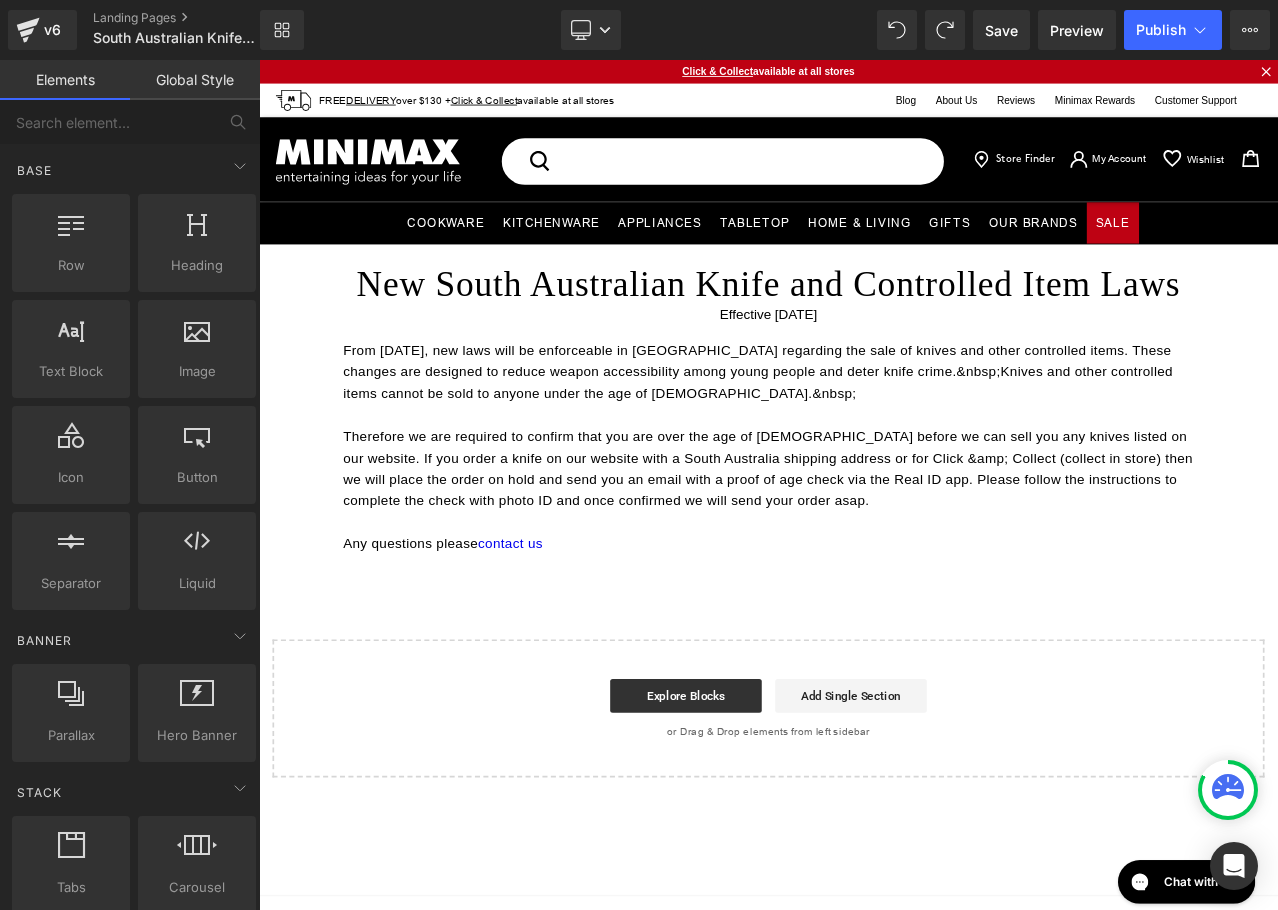 click on "Any questions please  contact us" at bounding box center [864, 635] 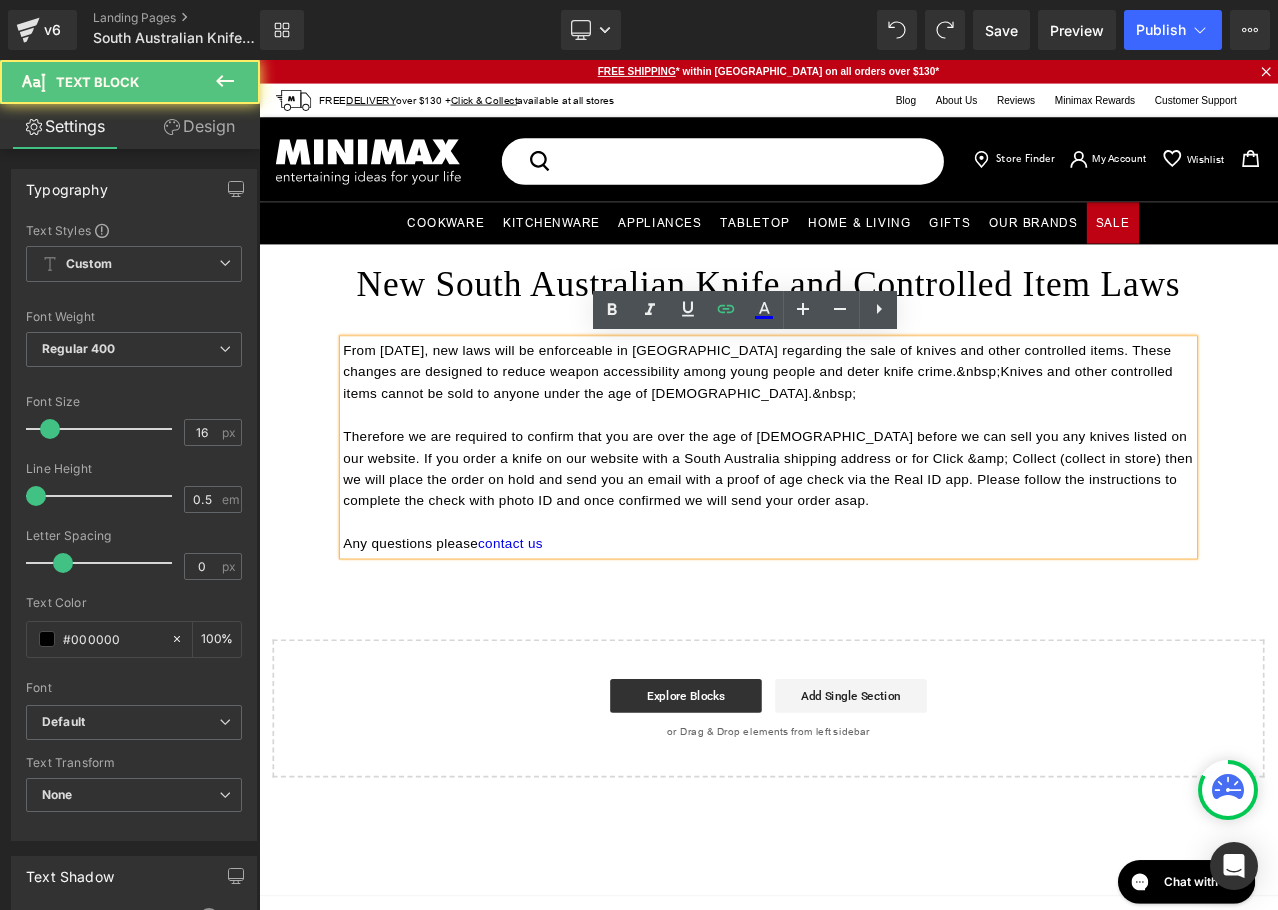 click on "New South Australian Knife and Controlled Item Laws Effective [DATE] Heading         From [DATE], new laws will be enforceable in [GEOGRAPHIC_DATA] regarding the sale of knives and other controlled items. These changes are designed to reduce weapon accessibility among young people and deter knife crime.&nbsp;Knives and other controlled items cannot be sold to anyone under the age of [DEMOGRAPHIC_DATA].&nbsp; Therefore we are required to confirm that you are over the age of [DEMOGRAPHIC_DATA] before we can sell you any knives listed on our website. If you order a knife on our website with a South Australia shipping address or for Click &amp; Collect (collect in store) then we will place the order on hold and send you an email with a proof of age check via the Real ID app. Please follow the instructions to complete the check with photo ID and once confirmed we will send your order asap. Any questions please  contact us Text Block
Select your layout" at bounding box center [864, 595] 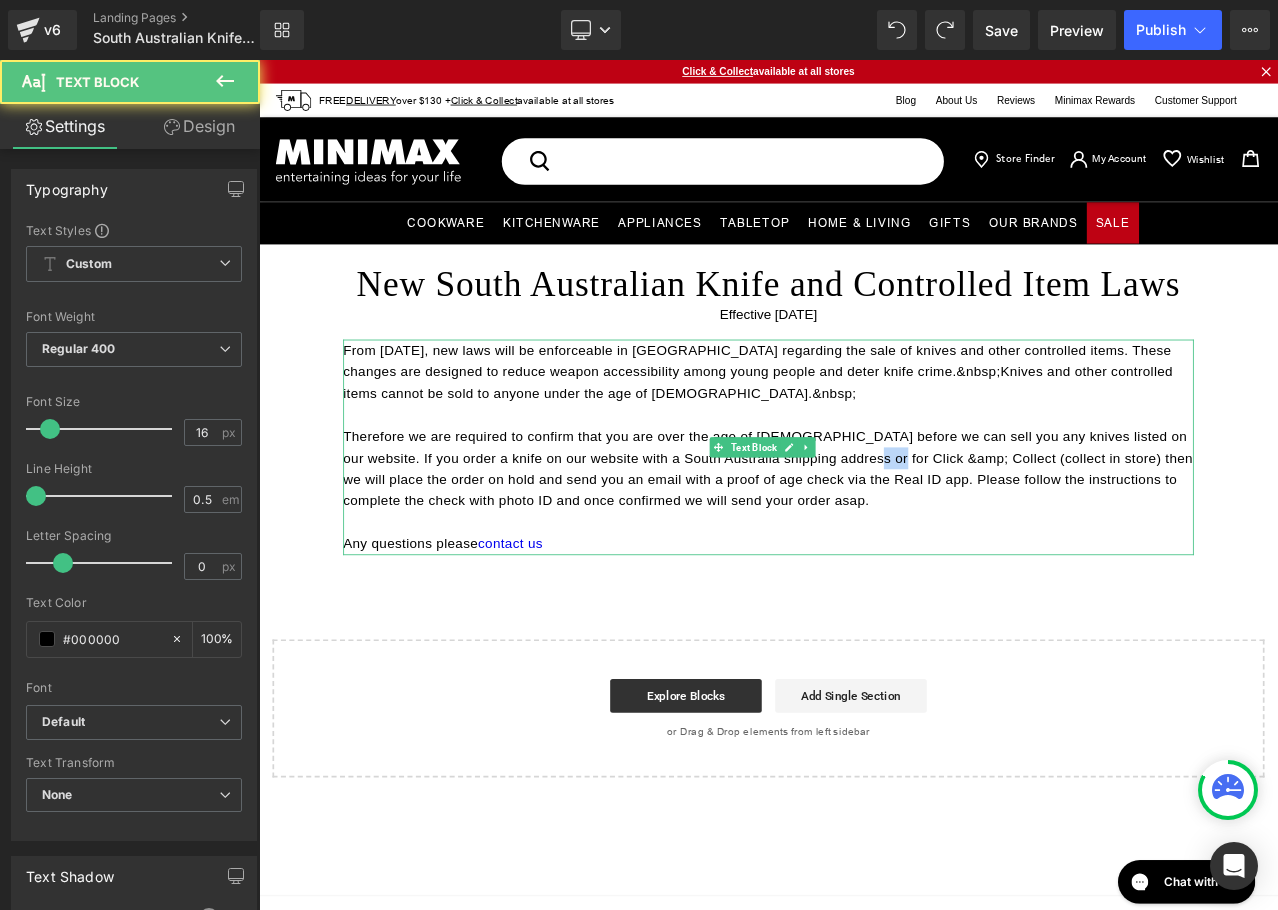 drag, startPoint x: 1008, startPoint y: 539, endPoint x: 970, endPoint y: 538, distance: 38.013157 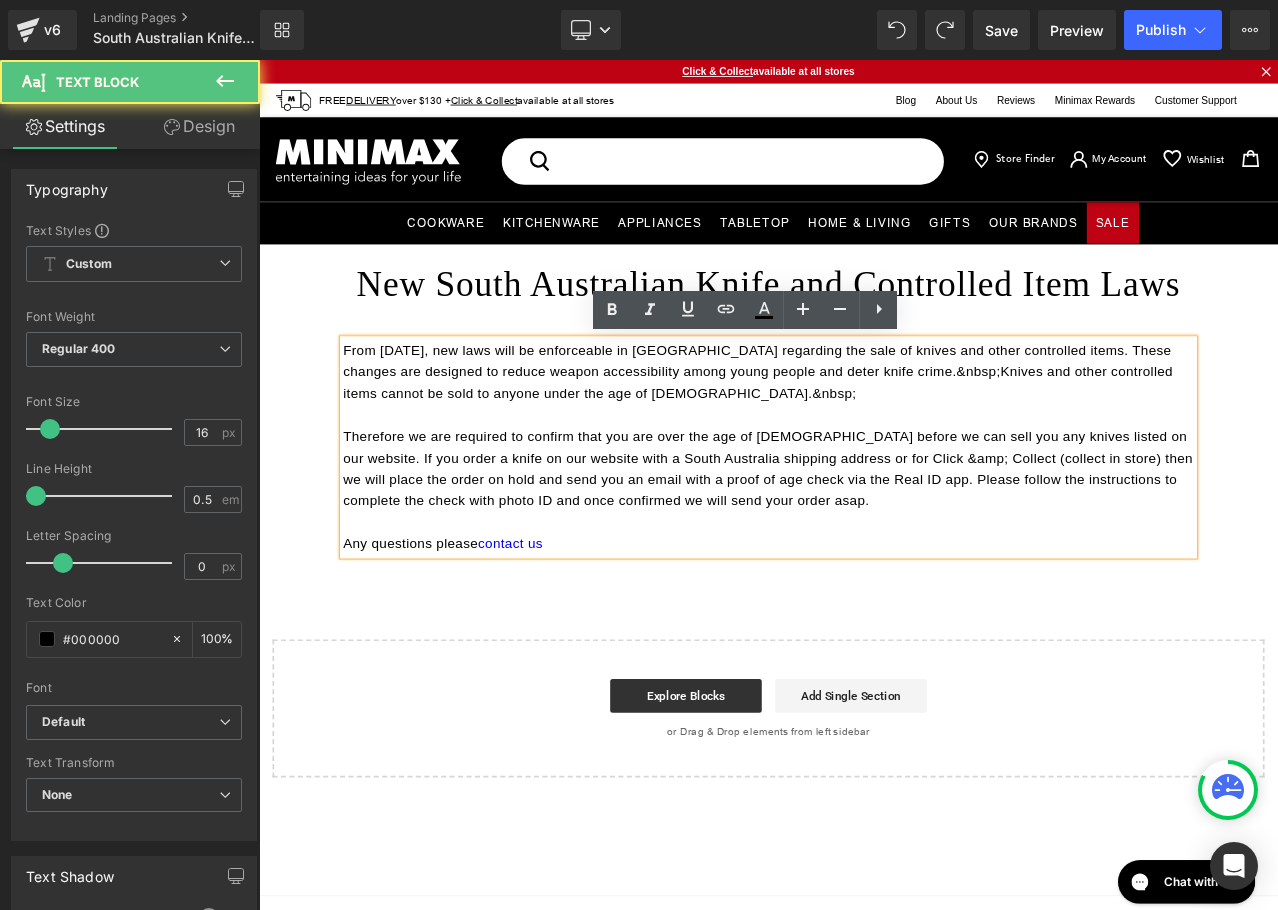 click on "Therefore we are required to confirm that you are over the age of [DEMOGRAPHIC_DATA] before we can sell you any knives listed on our website. If you order a knife on our website with a South Australia shipping address or for Click &amp; Collect (collect in store) then we will place the order on hold and send you an email with a proof of age check via the Real ID app. Please follow the instructions to complete the check with photo ID and once confirmed we will send your order asap." at bounding box center [864, 545] 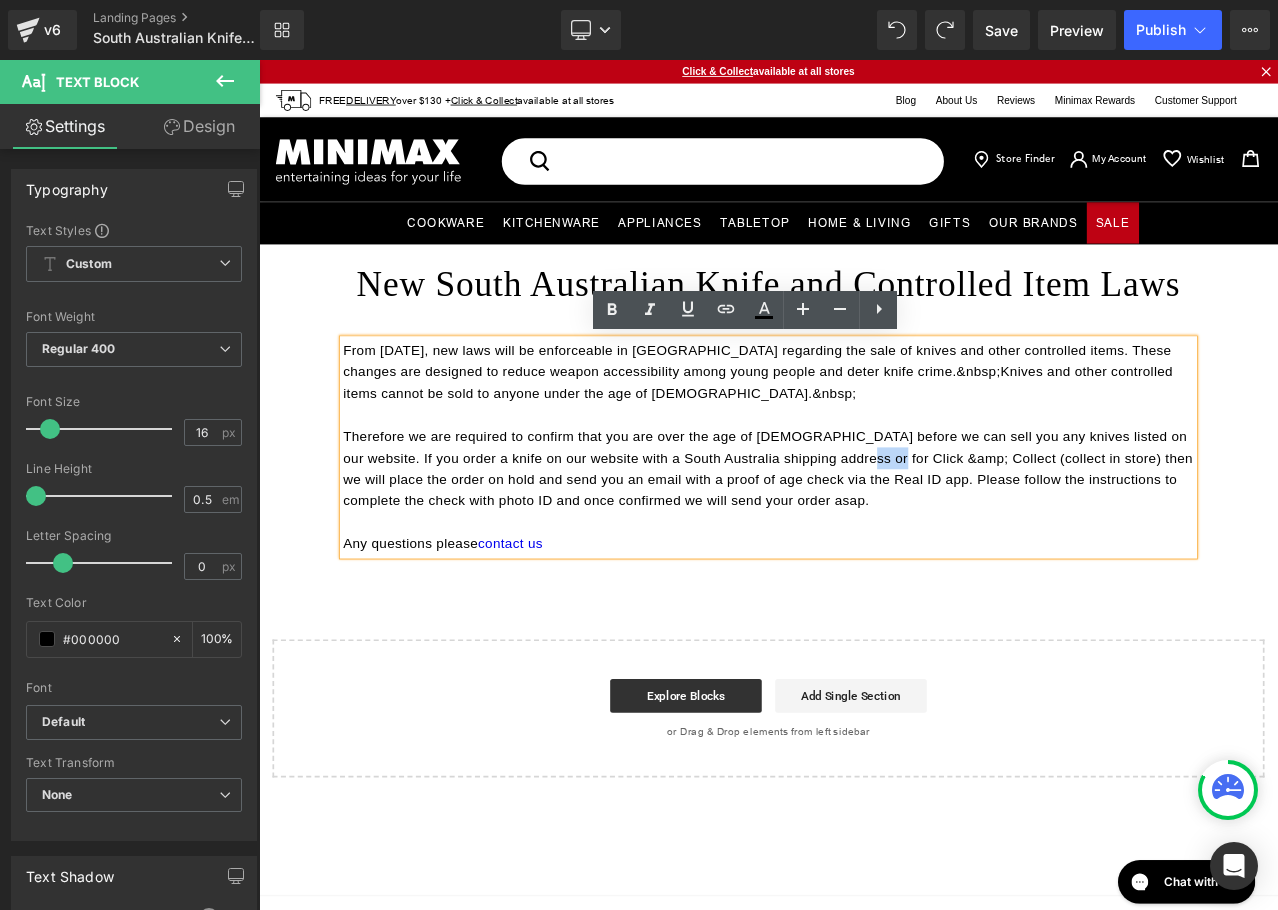 drag, startPoint x: 1007, startPoint y: 536, endPoint x: 961, endPoint y: 536, distance: 46 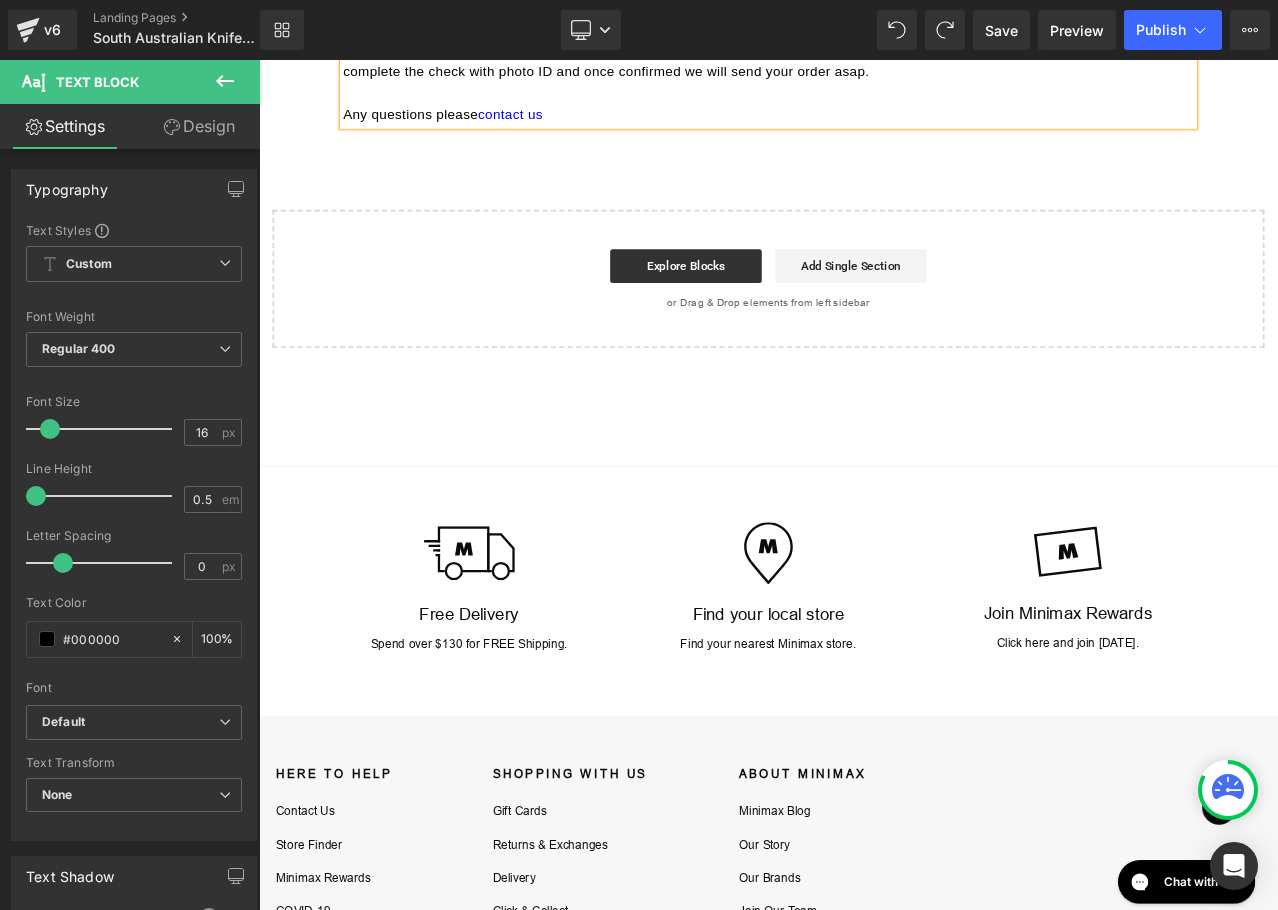 scroll, scrollTop: 359, scrollLeft: 0, axis: vertical 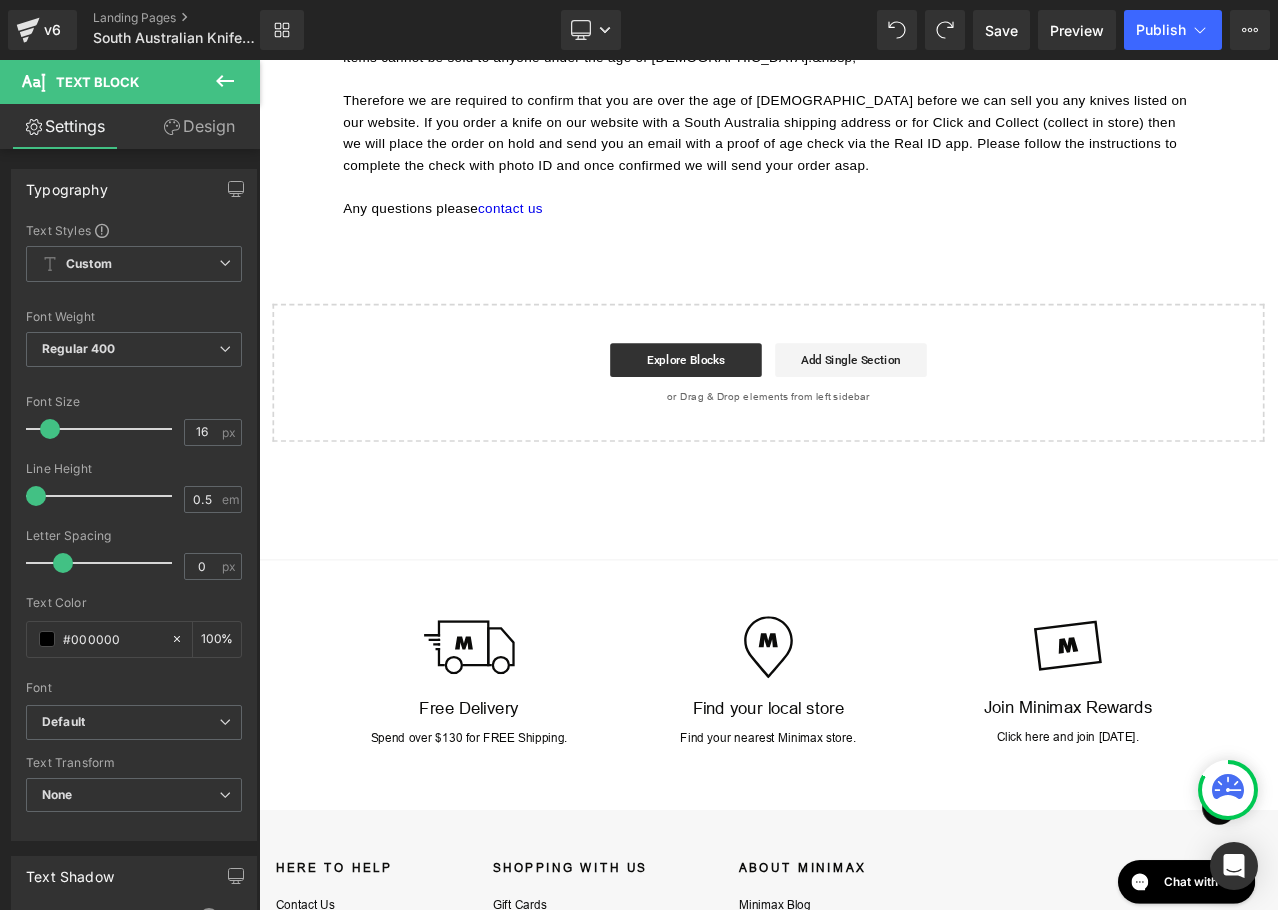 click on "Design" at bounding box center [199, 126] 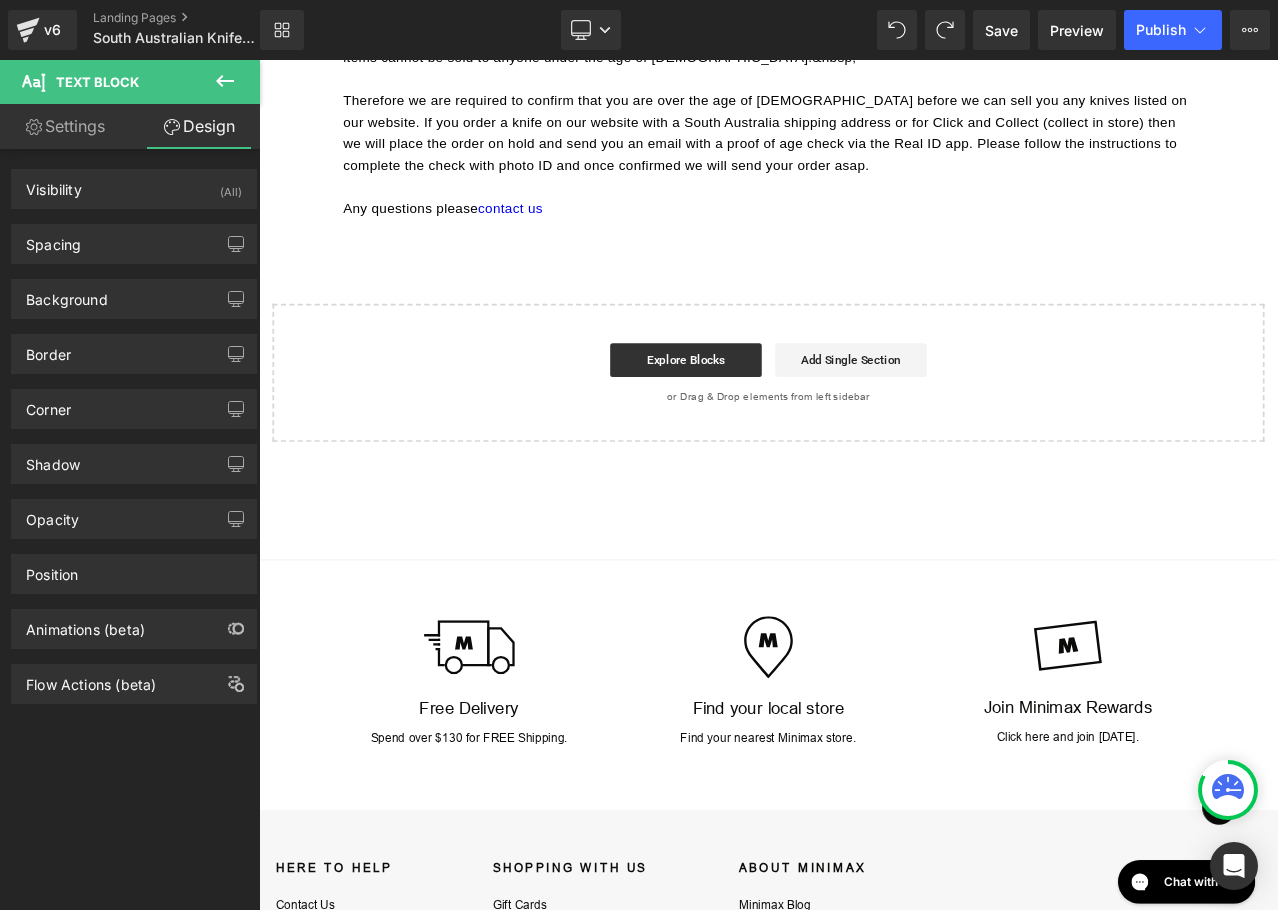 click on "Settings" at bounding box center [65, 126] 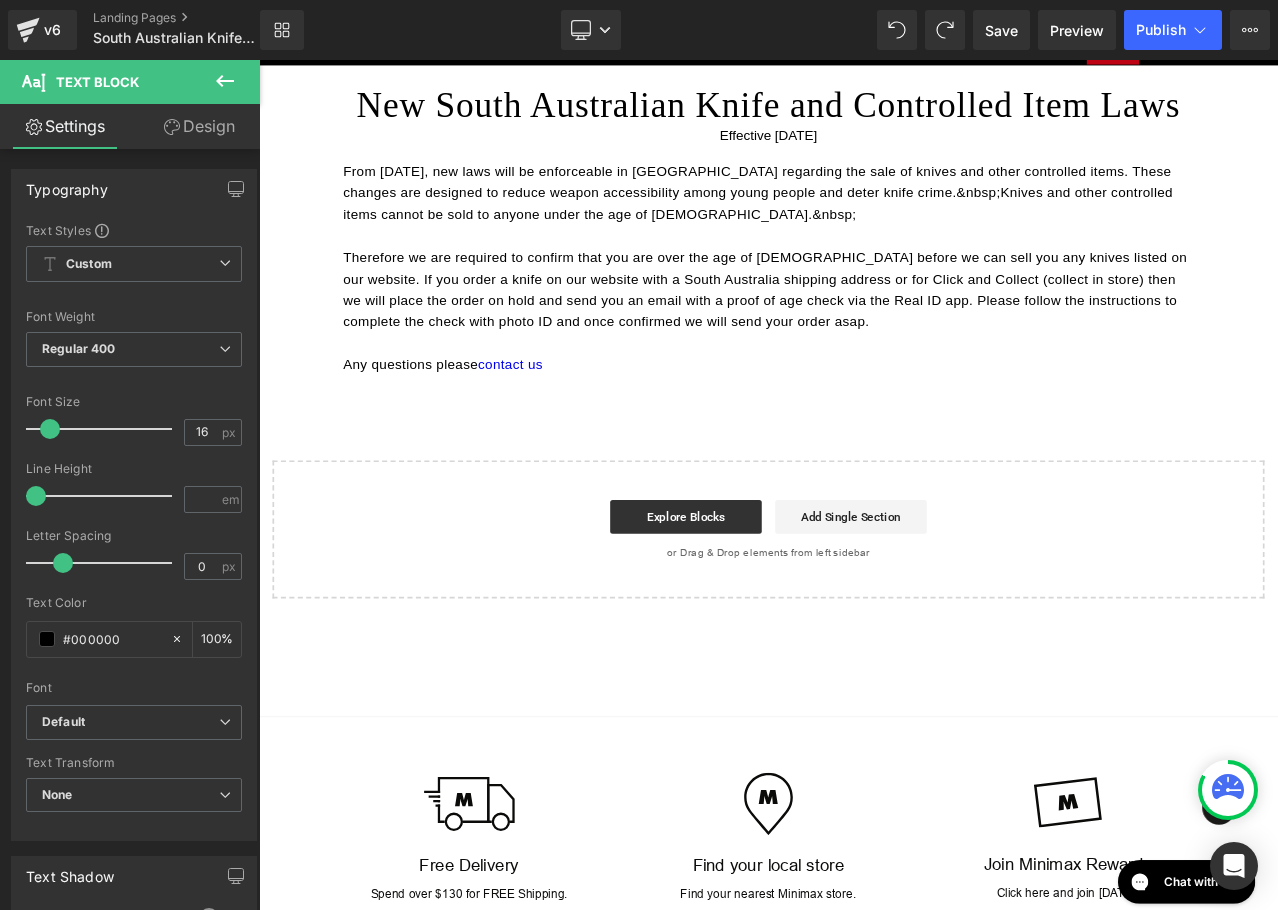 scroll, scrollTop: 0, scrollLeft: 0, axis: both 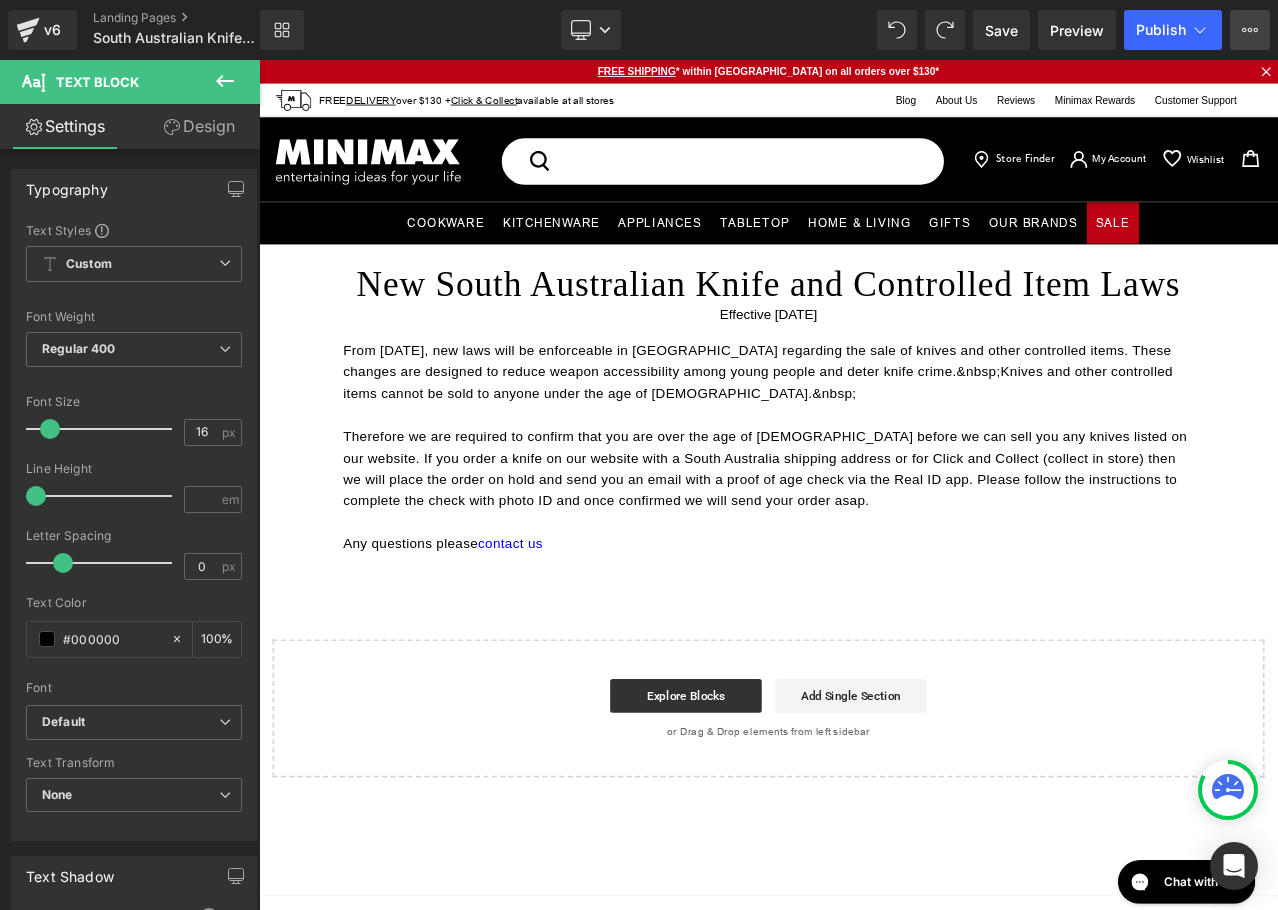 click on "View Live Page View with current Template Save Template to Library Schedule Publish  Optimize  Publish Settings Shortcuts" at bounding box center [1250, 30] 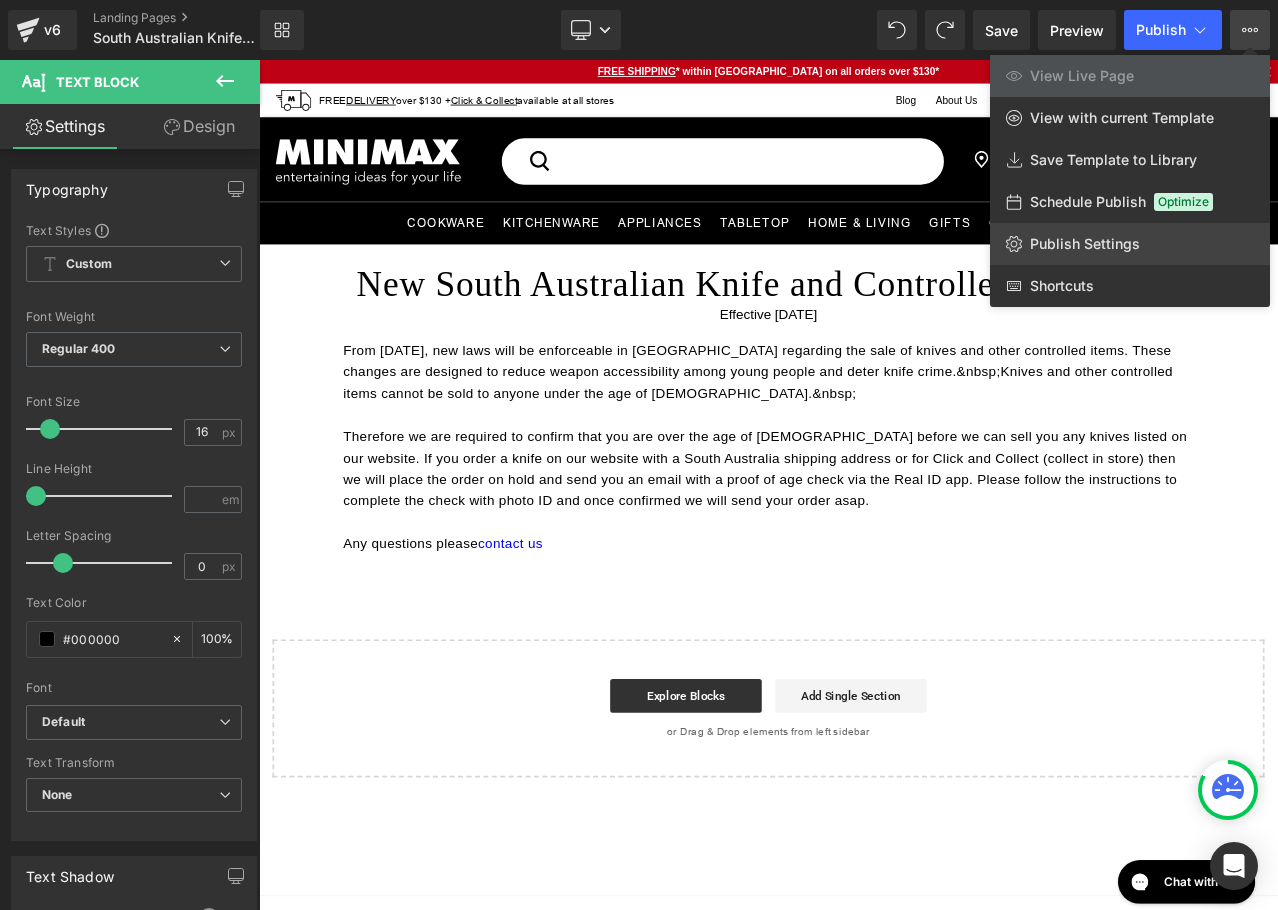 click on "Publish Settings" 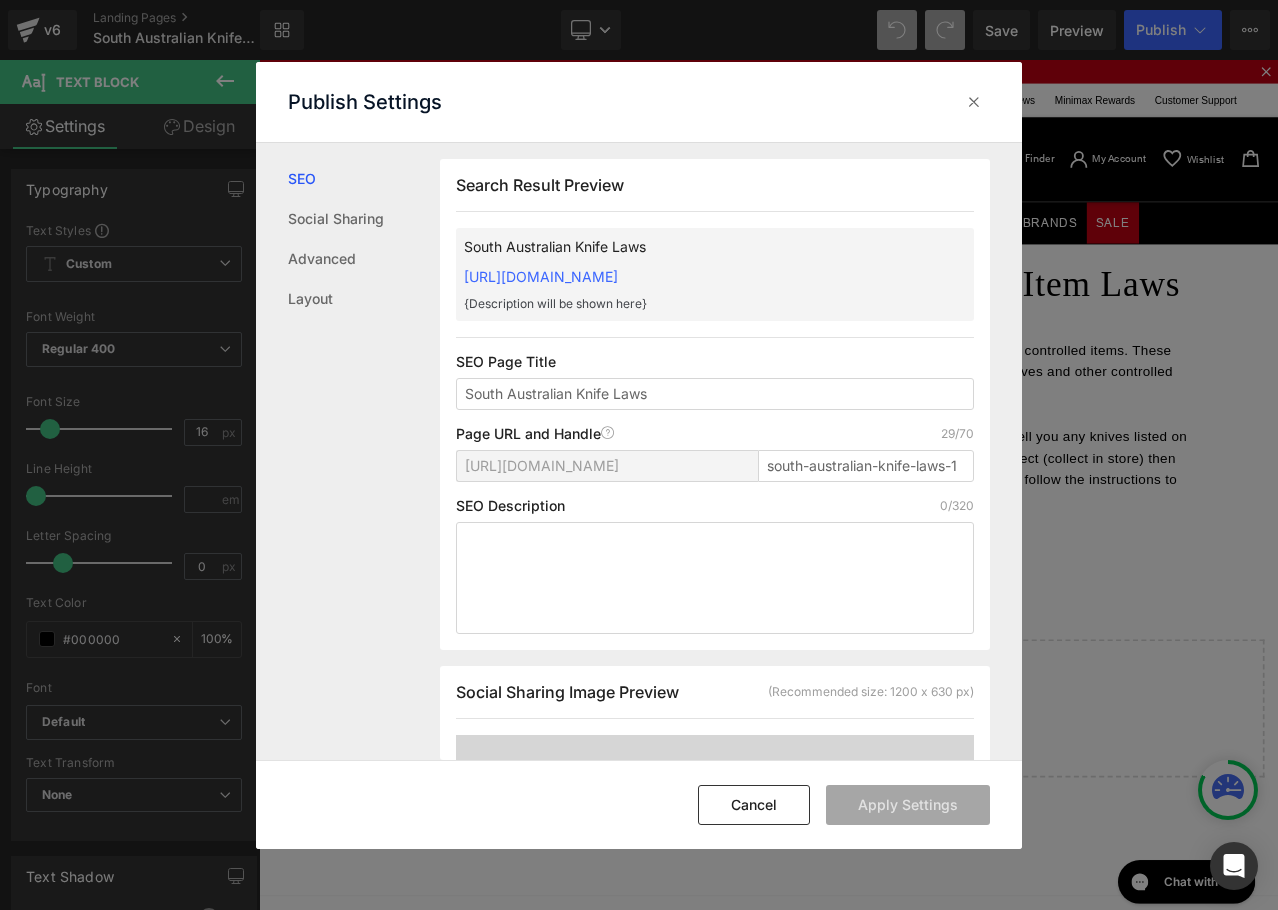scroll, scrollTop: 1, scrollLeft: 0, axis: vertical 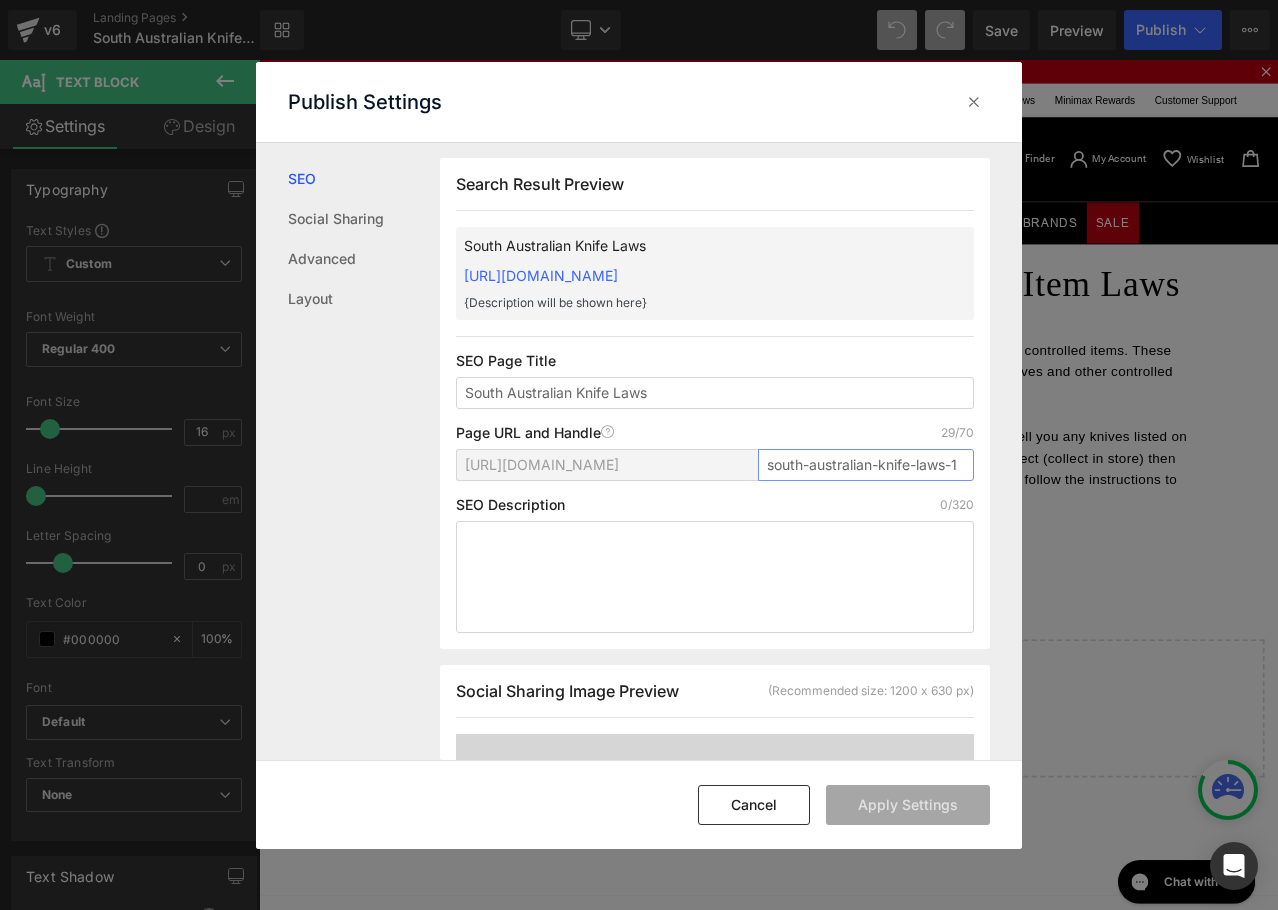 drag, startPoint x: 946, startPoint y: 465, endPoint x: 956, endPoint y: 468, distance: 10.440307 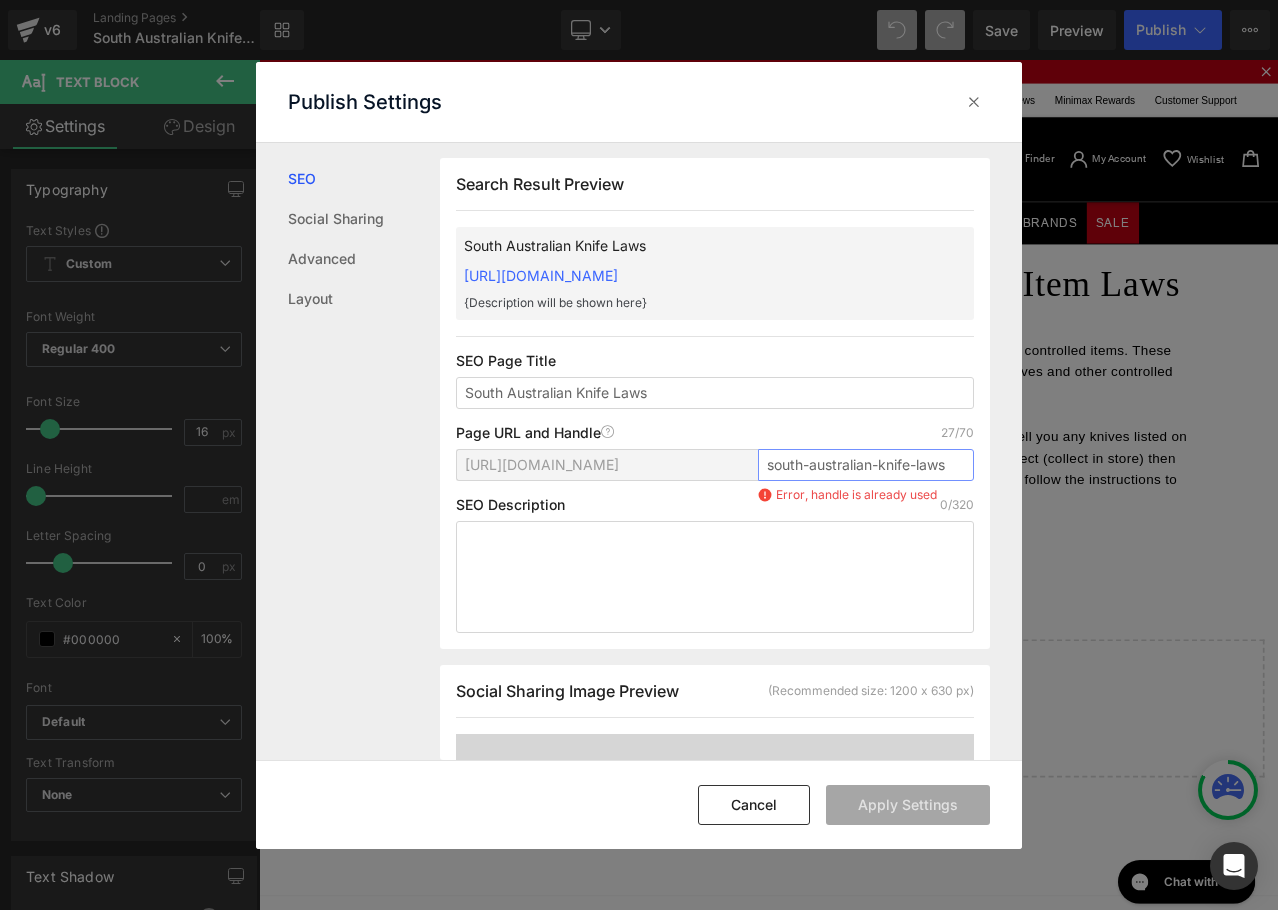type on "south-australian-knife-laws" 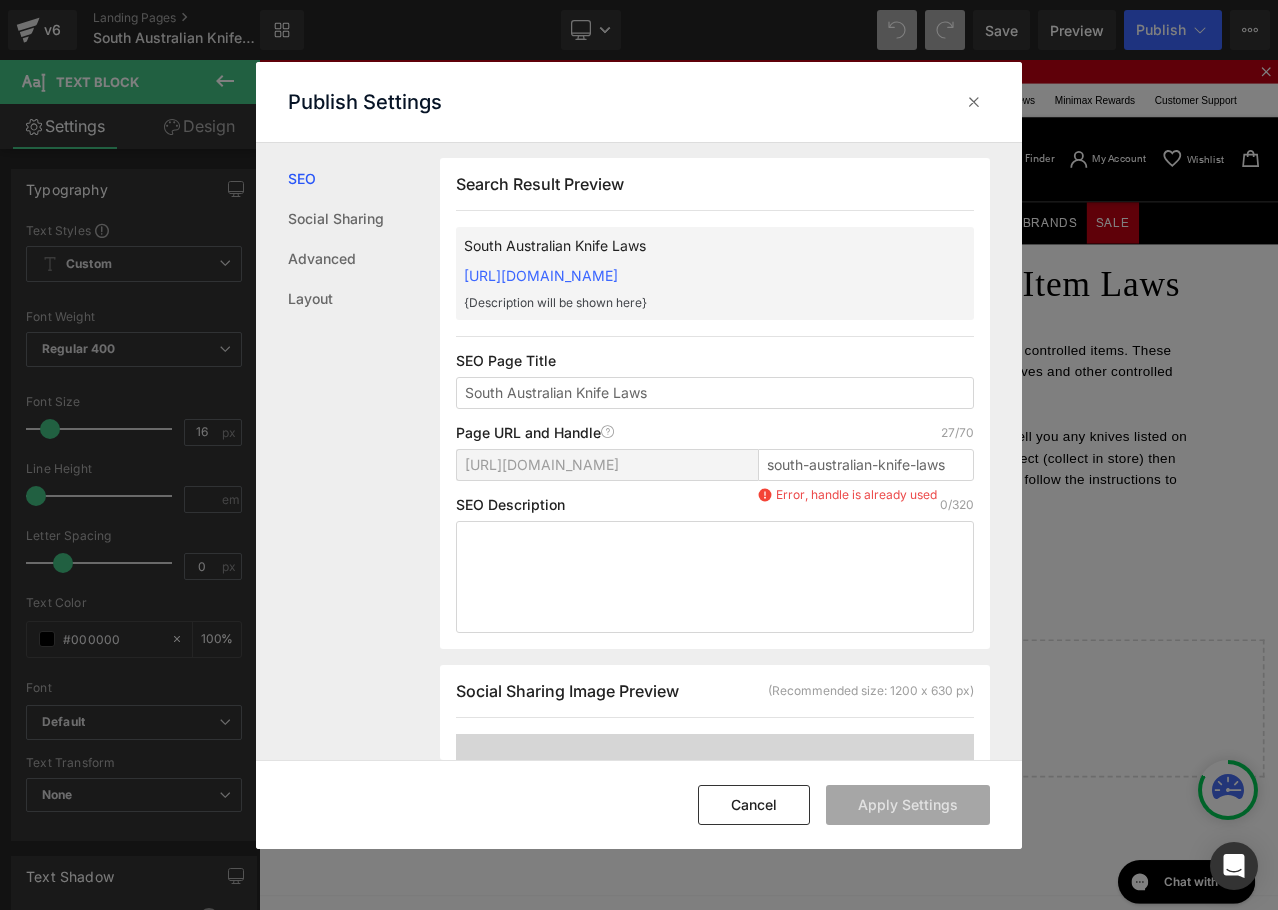 click on "SEO Description 0/320" at bounding box center [715, 505] 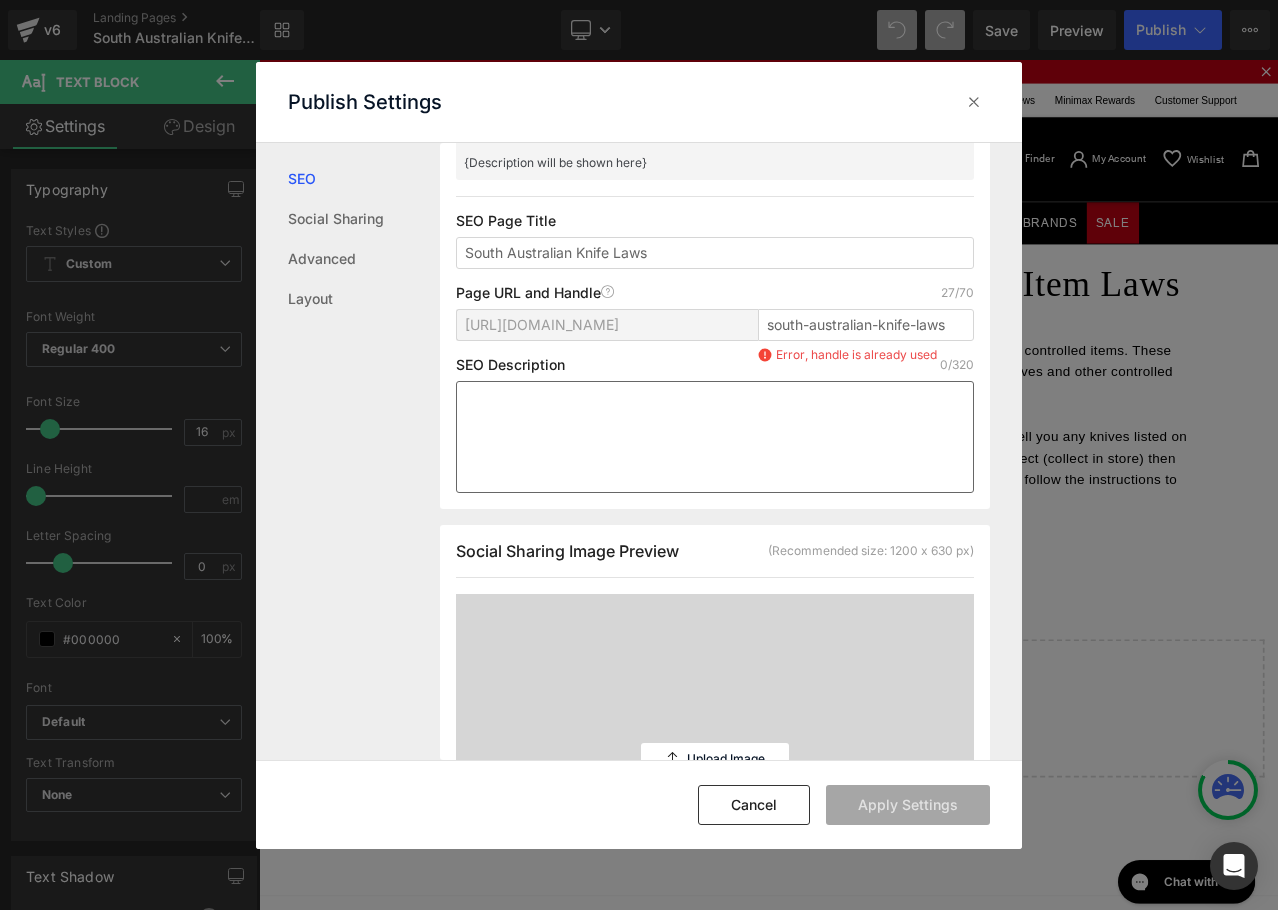 scroll, scrollTop: 101, scrollLeft: 0, axis: vertical 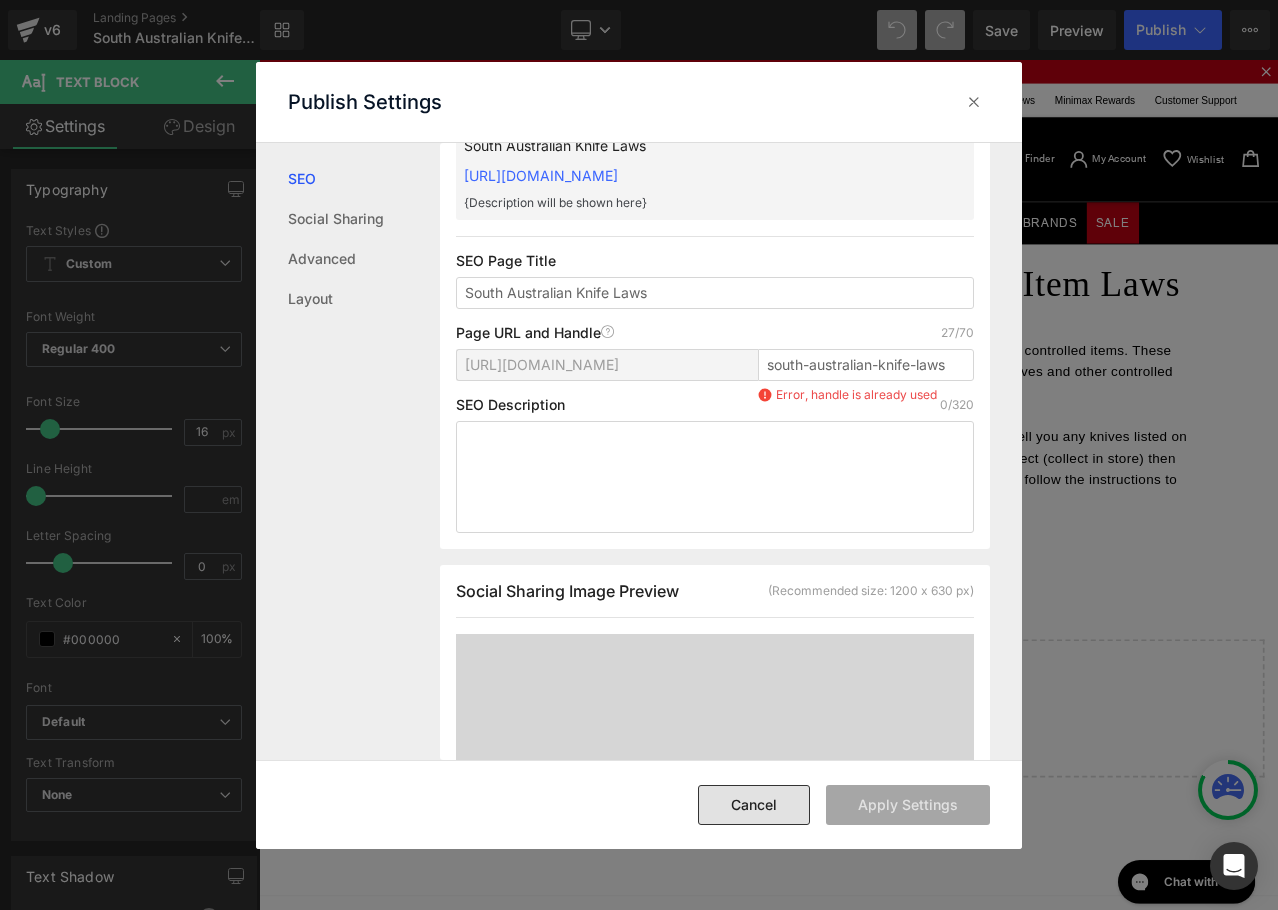click on "Cancel" at bounding box center (754, 805) 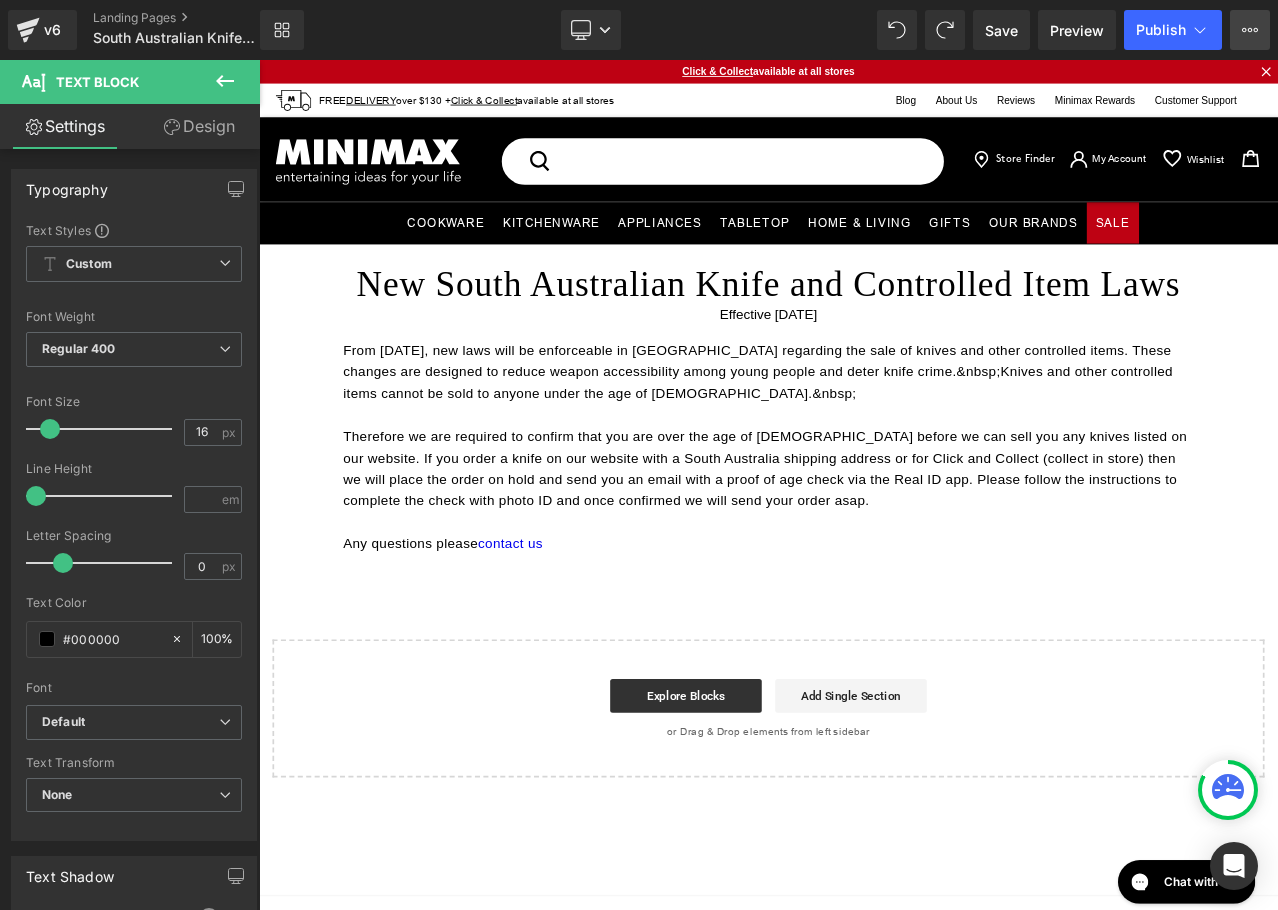 click 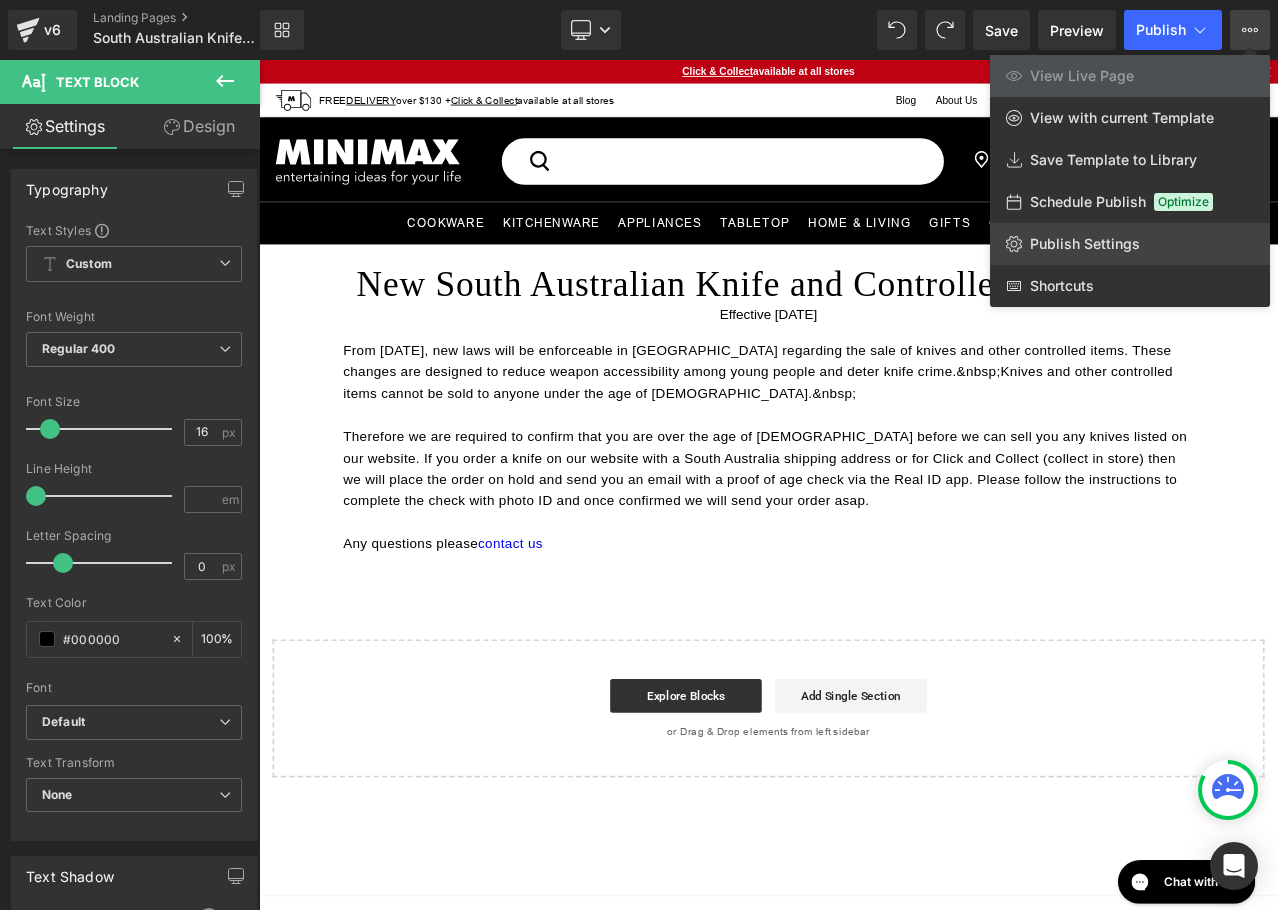 click on "Publish Settings" at bounding box center [1085, 244] 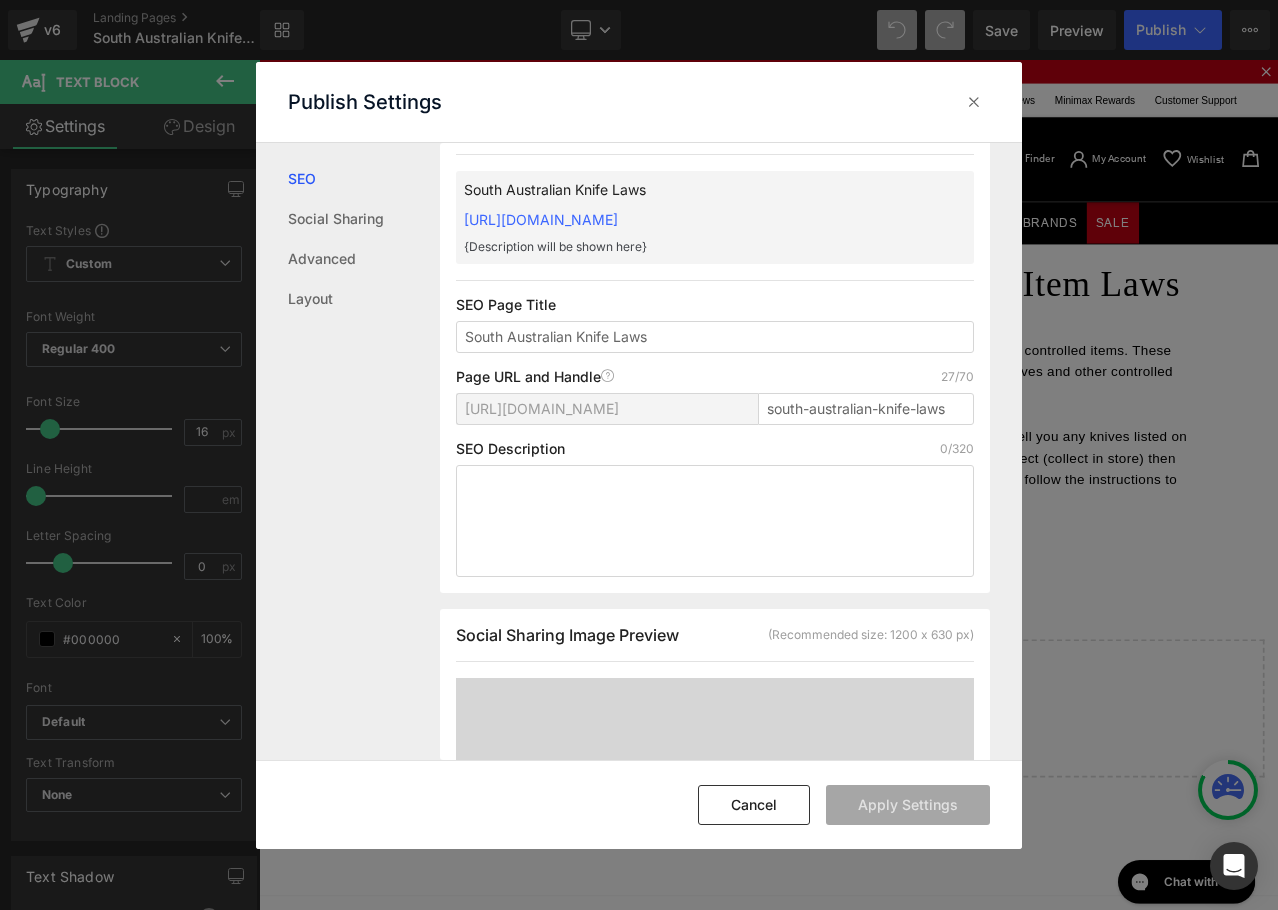 scroll, scrollTop: 0, scrollLeft: 0, axis: both 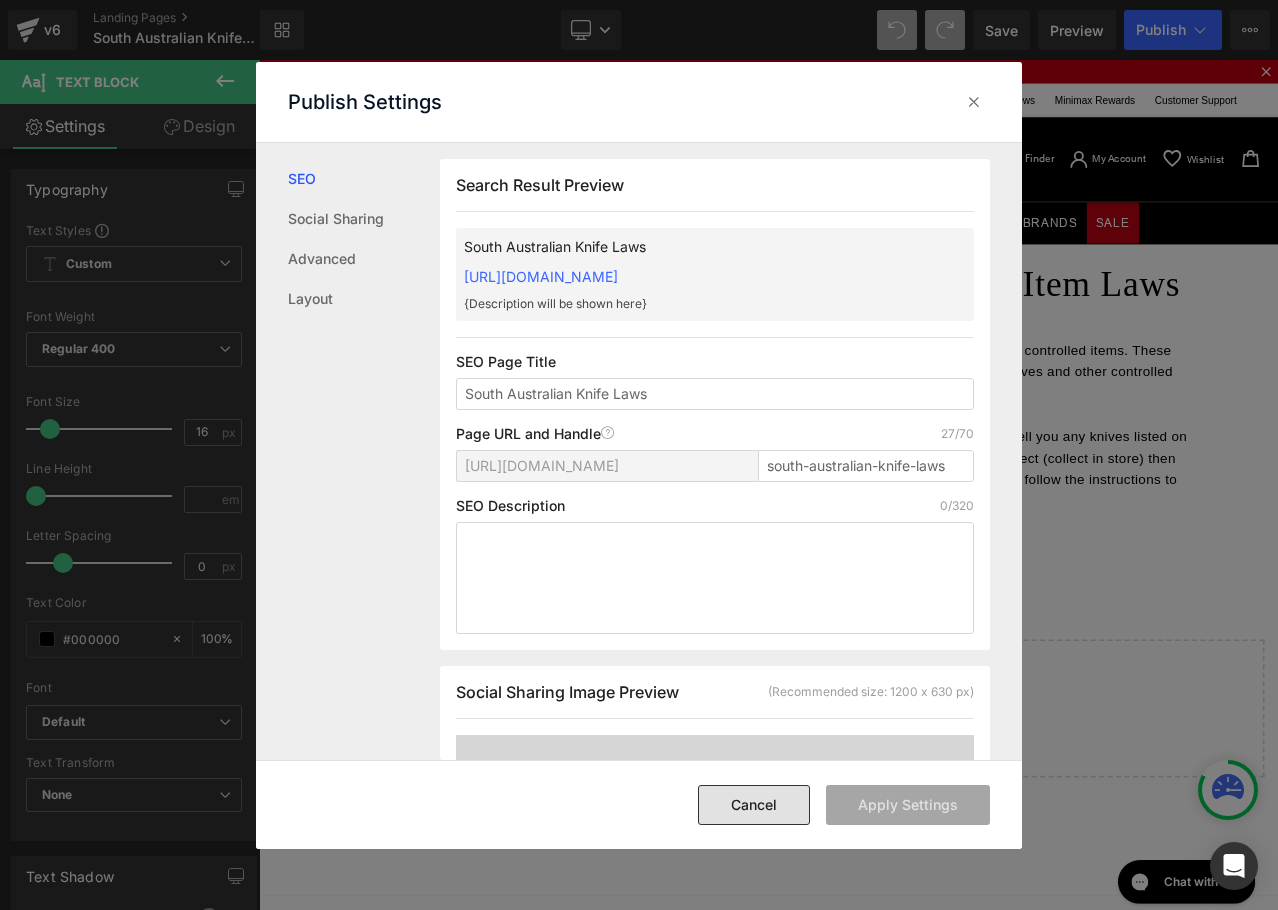 click on "Cancel" at bounding box center [754, 805] 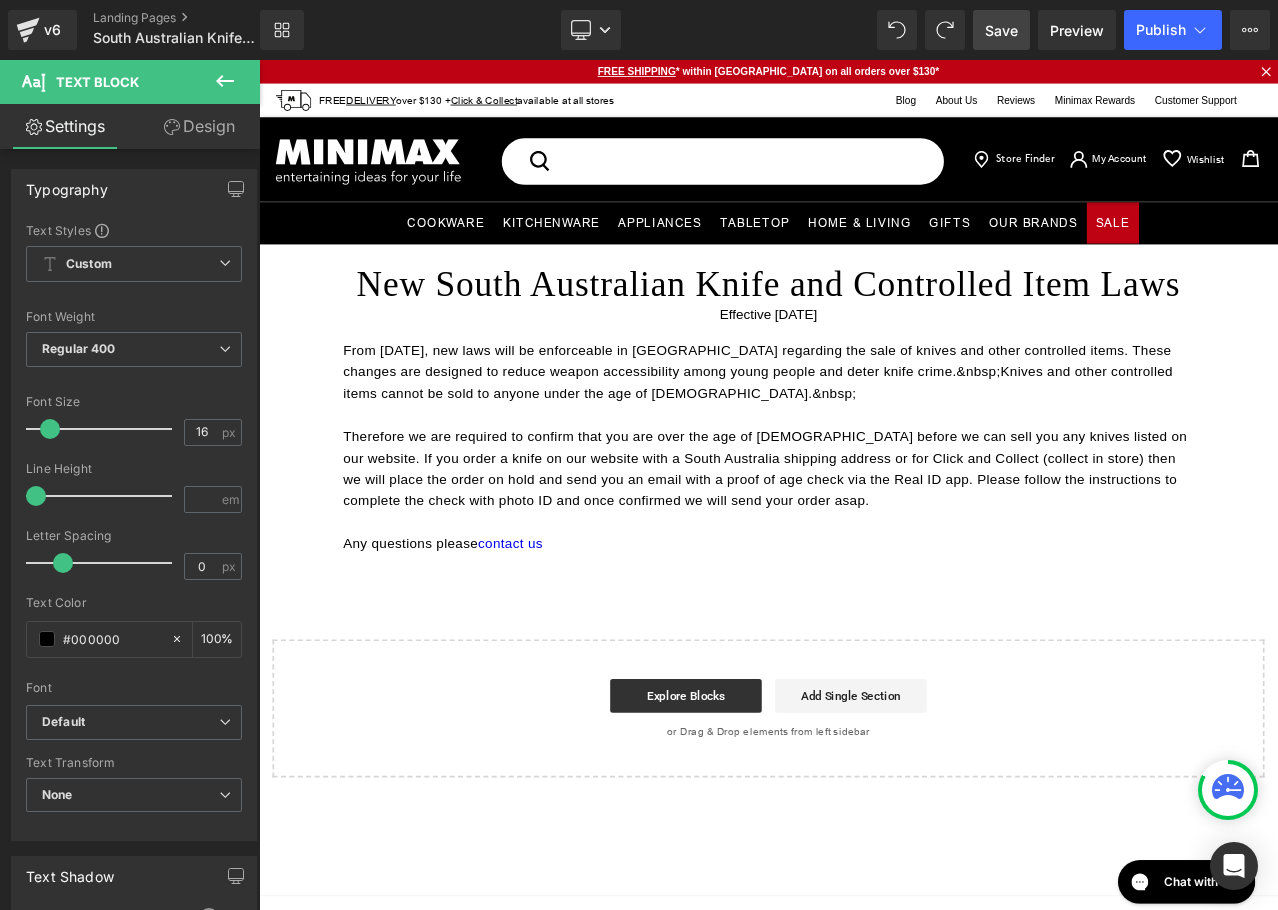 click on "Save" at bounding box center [1001, 30] 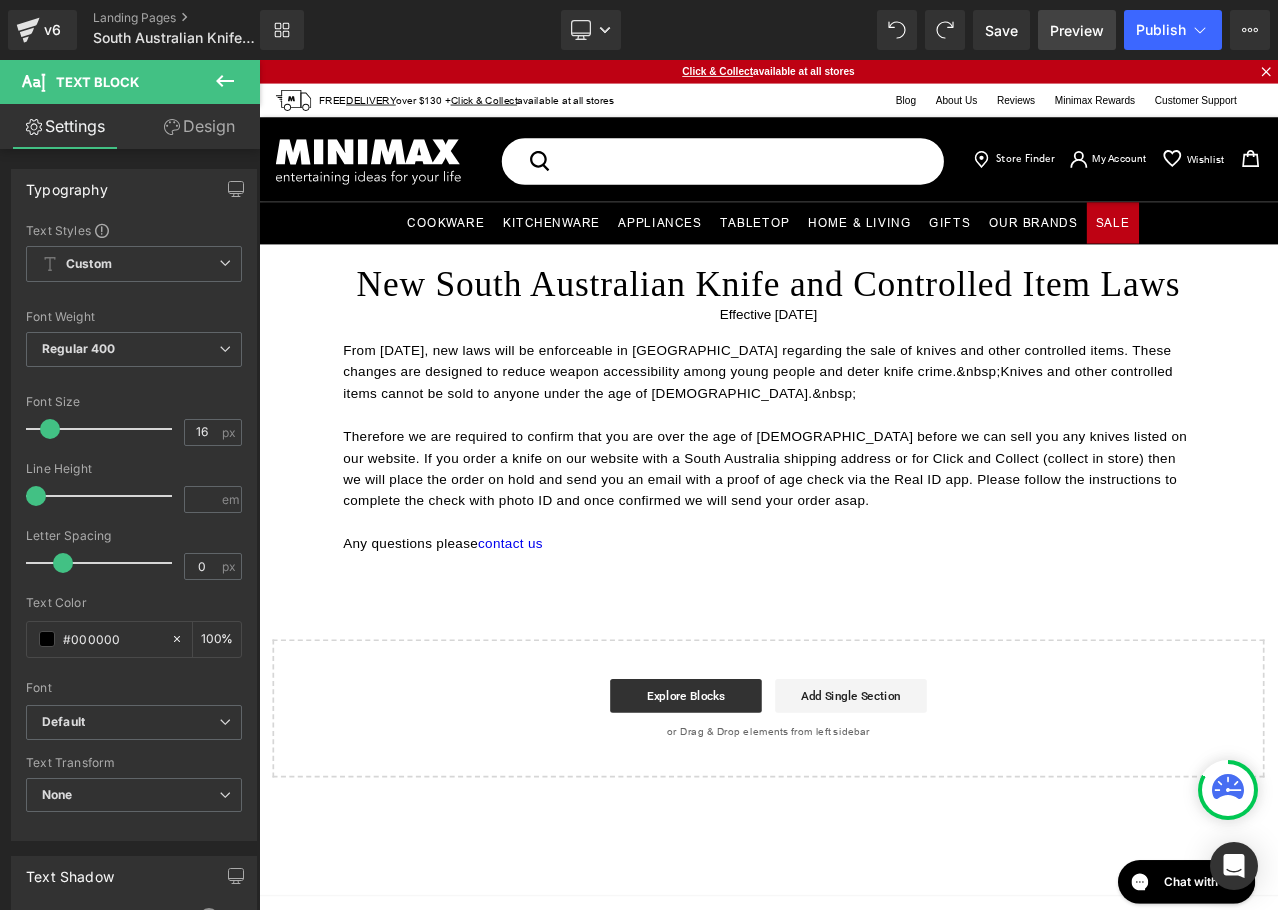 click on "Preview" at bounding box center (1077, 30) 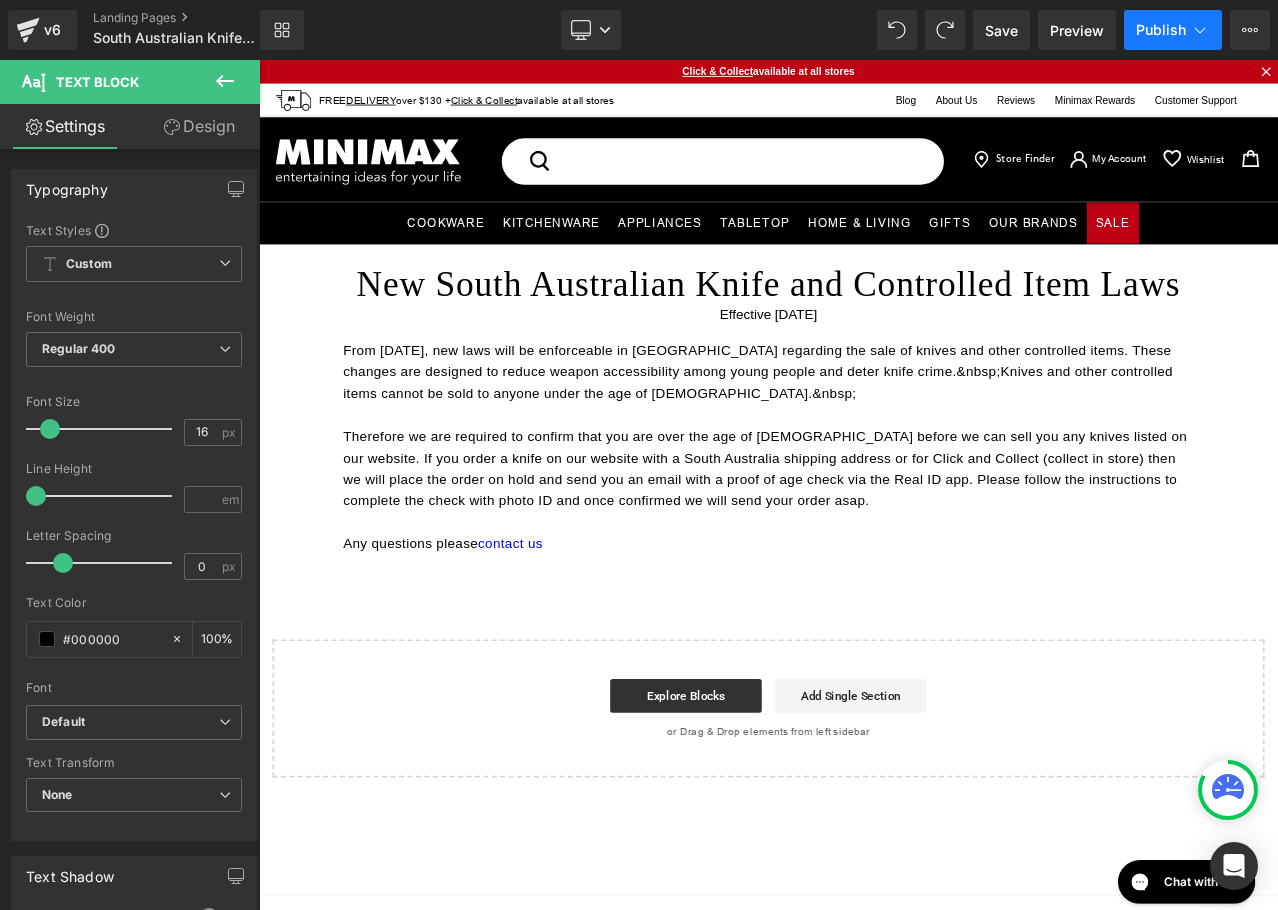 click on "Publish" at bounding box center [1161, 30] 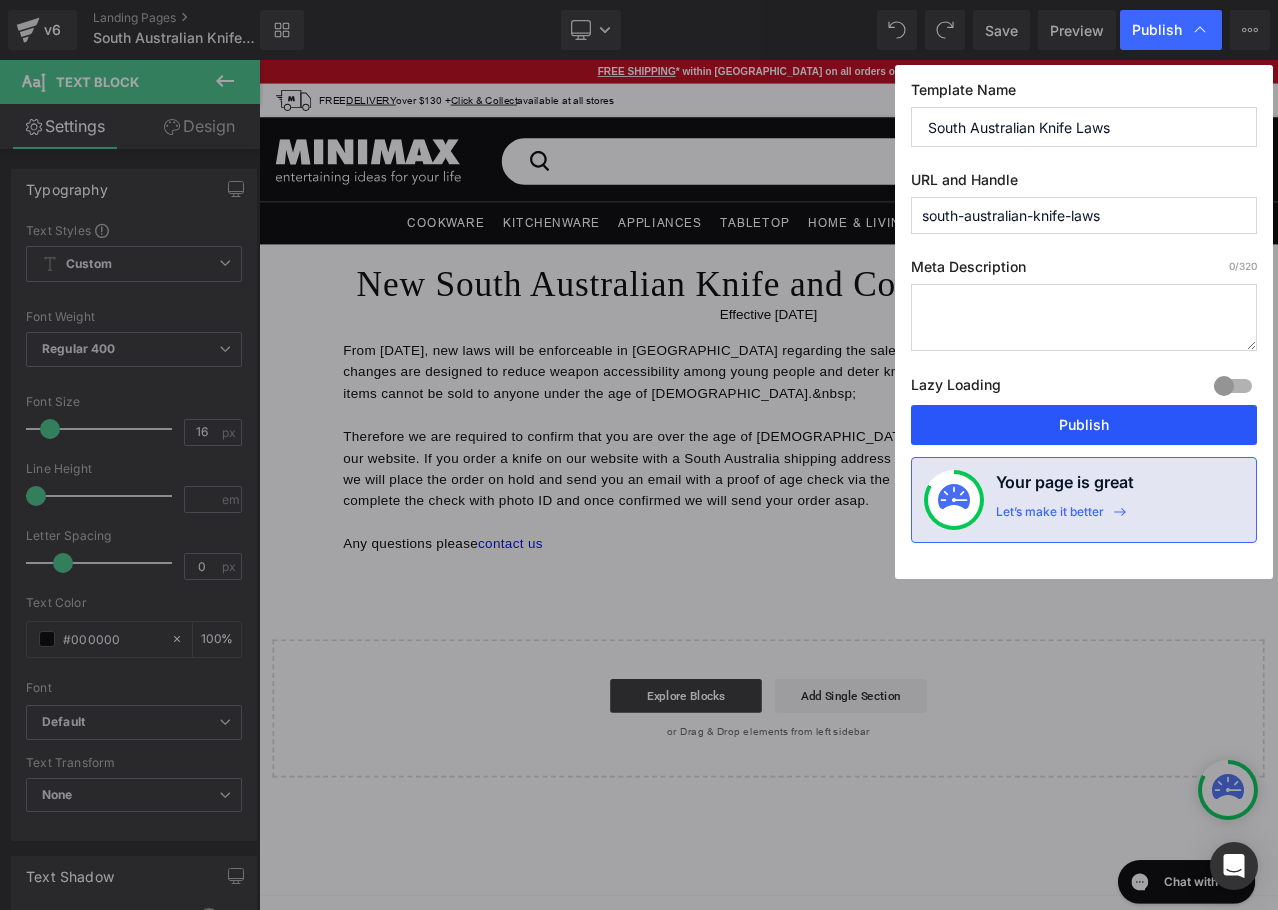 click on "Publish" at bounding box center [1084, 425] 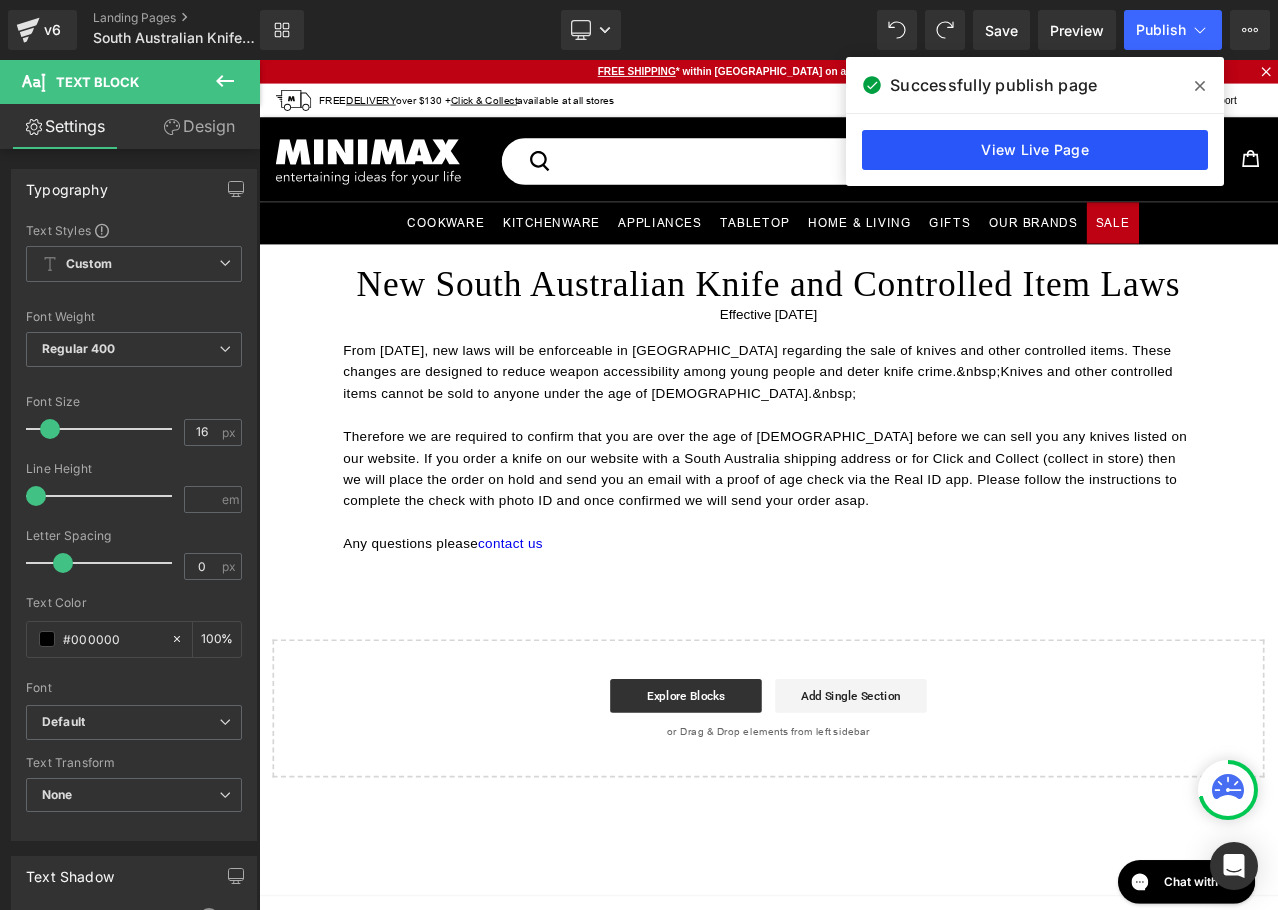 click on "View Live Page" at bounding box center (1035, 150) 